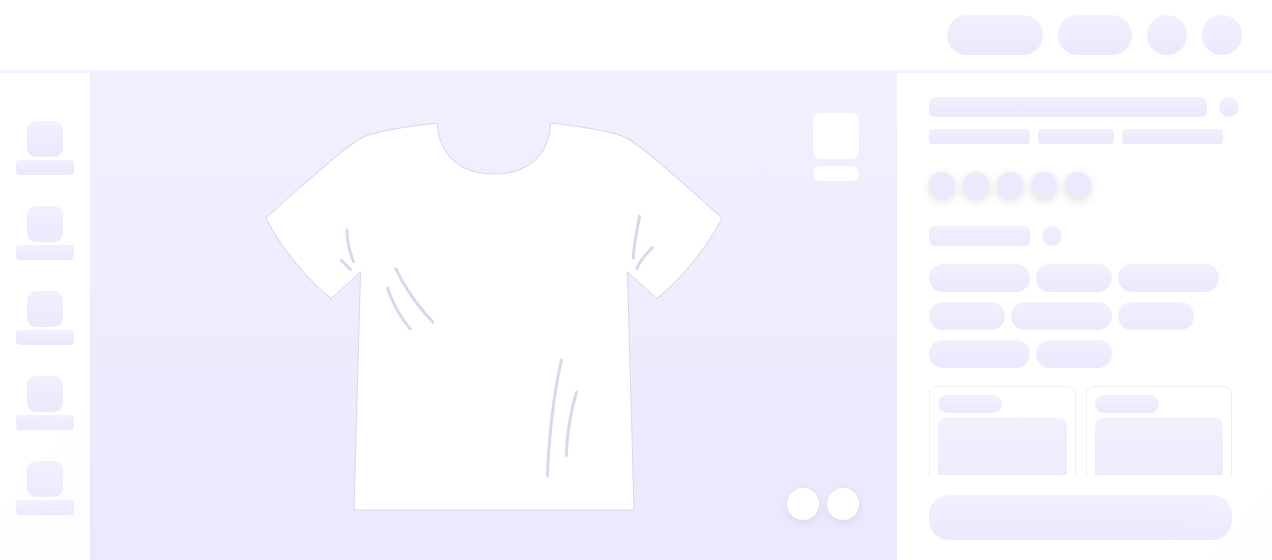 scroll, scrollTop: 0, scrollLeft: 0, axis: both 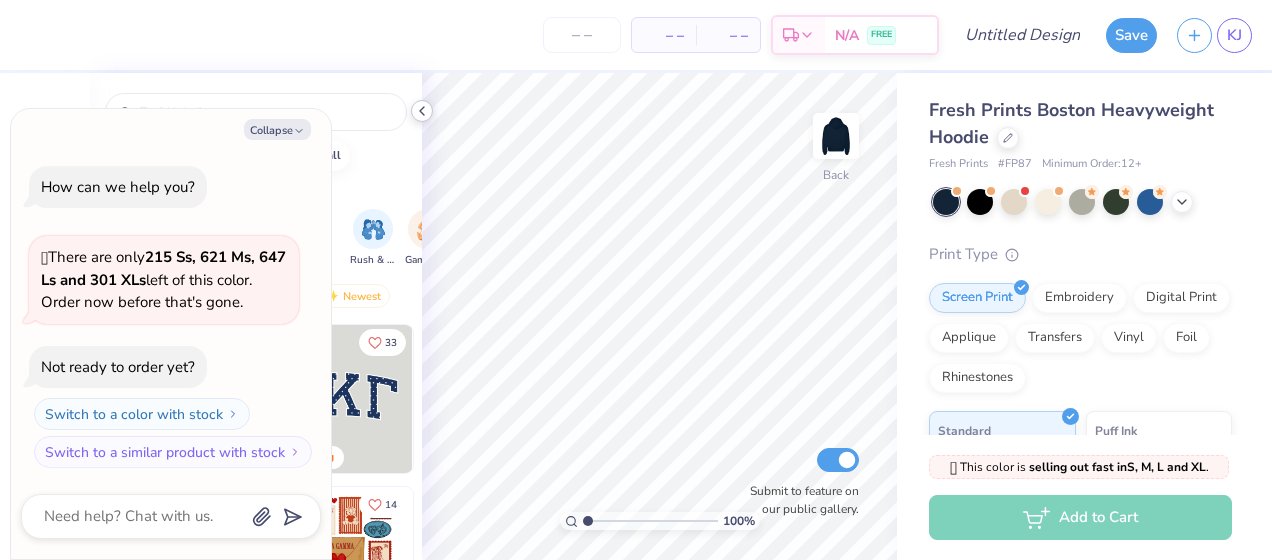 click 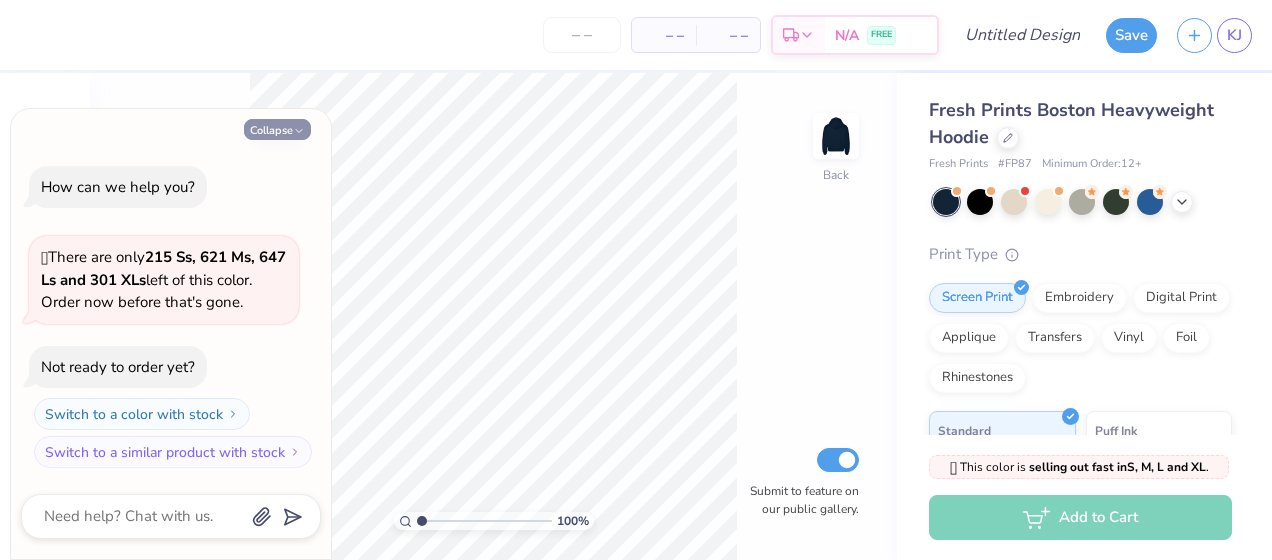 click on "Collapse" at bounding box center [277, 129] 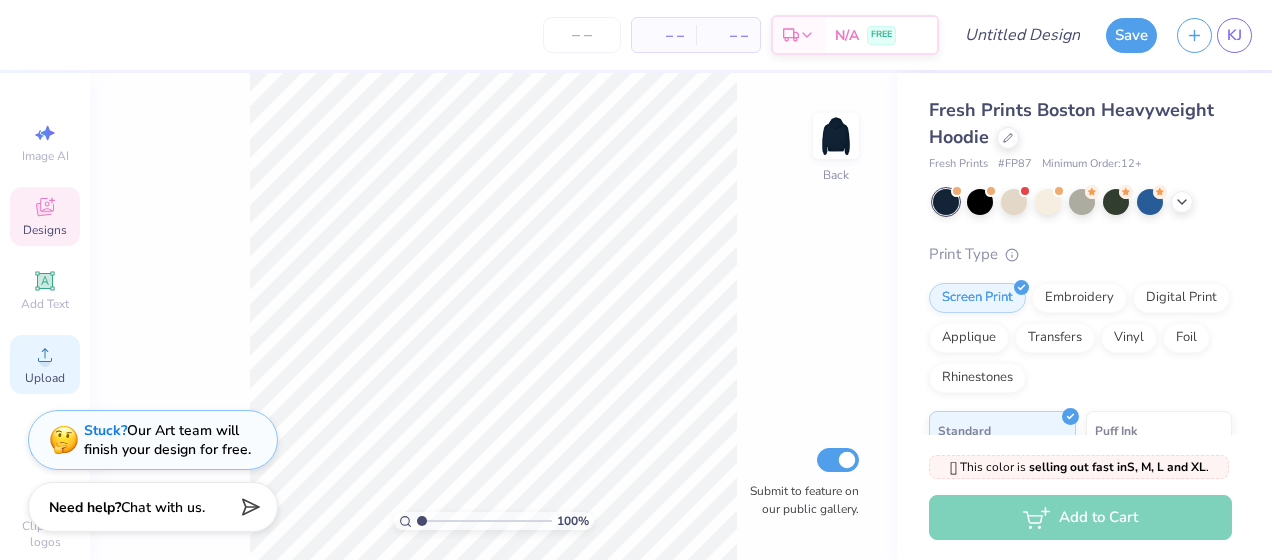 click 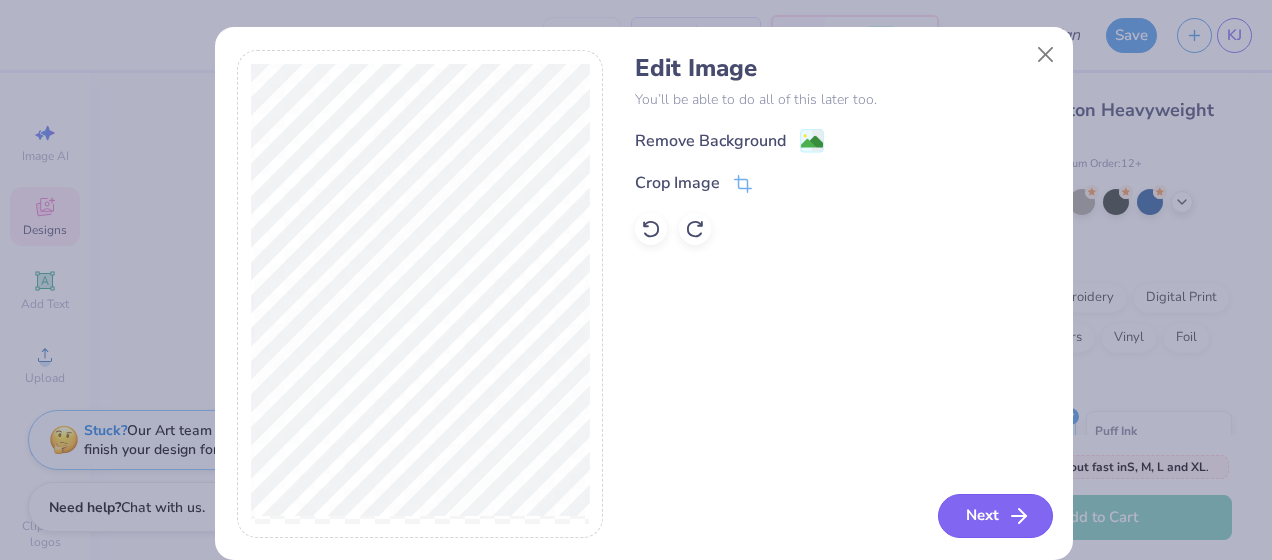 click on "Next" at bounding box center [995, 516] 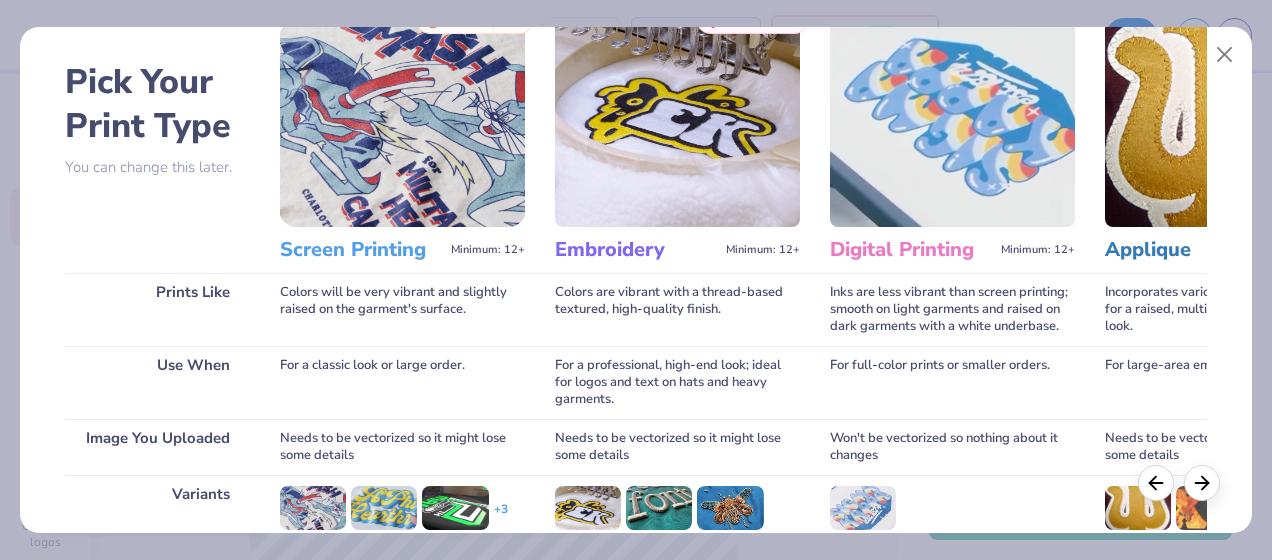 scroll, scrollTop: 336, scrollLeft: 0, axis: vertical 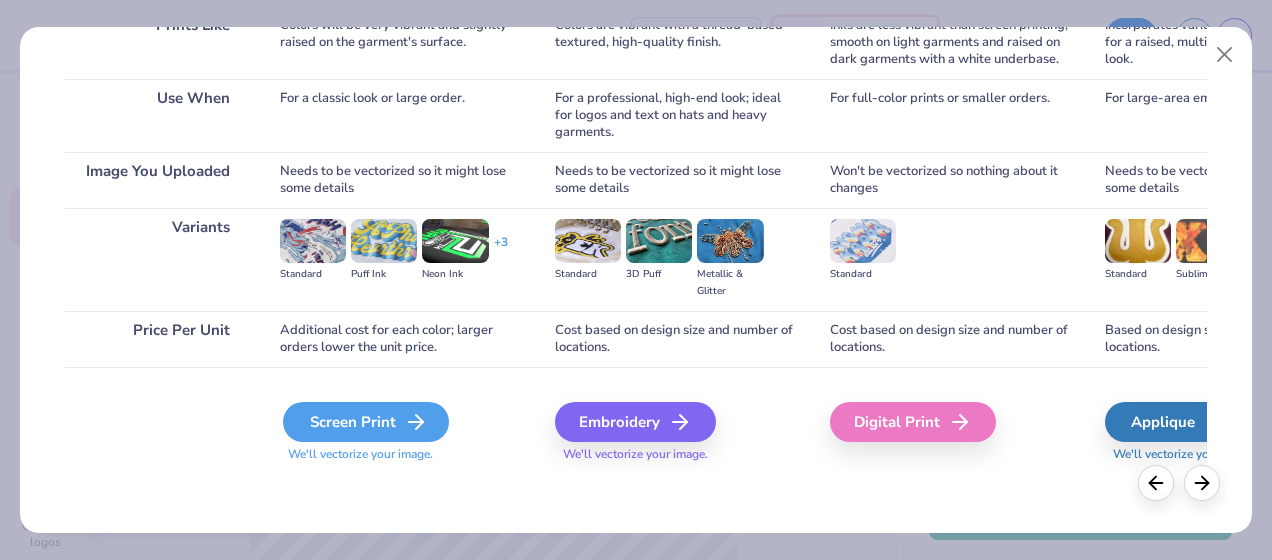 click on "Screen Print" at bounding box center [366, 422] 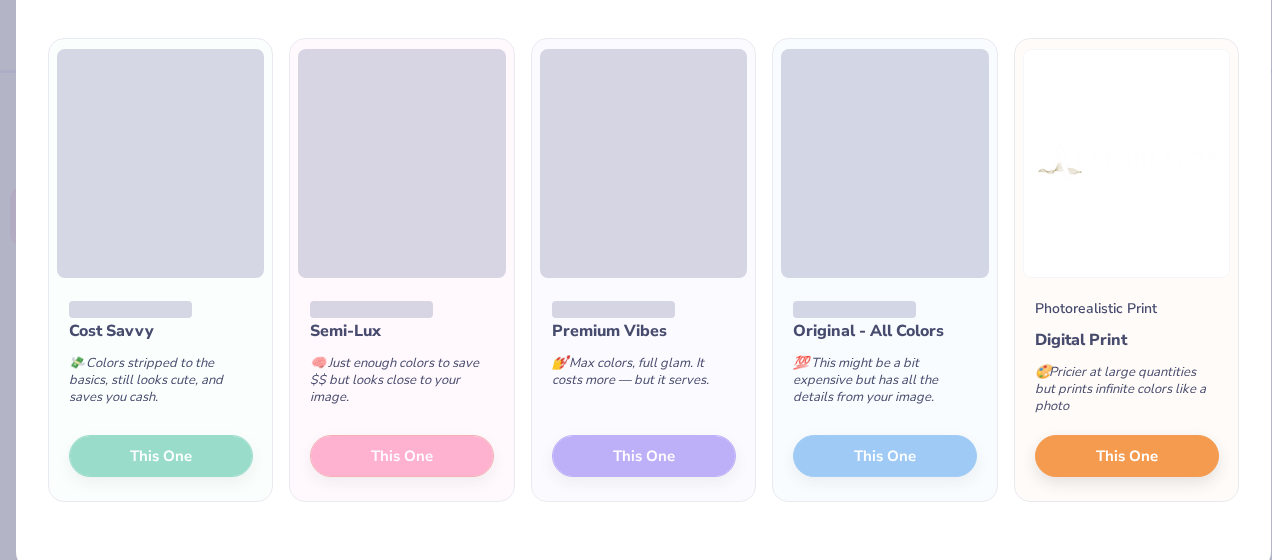 scroll, scrollTop: 140, scrollLeft: 0, axis: vertical 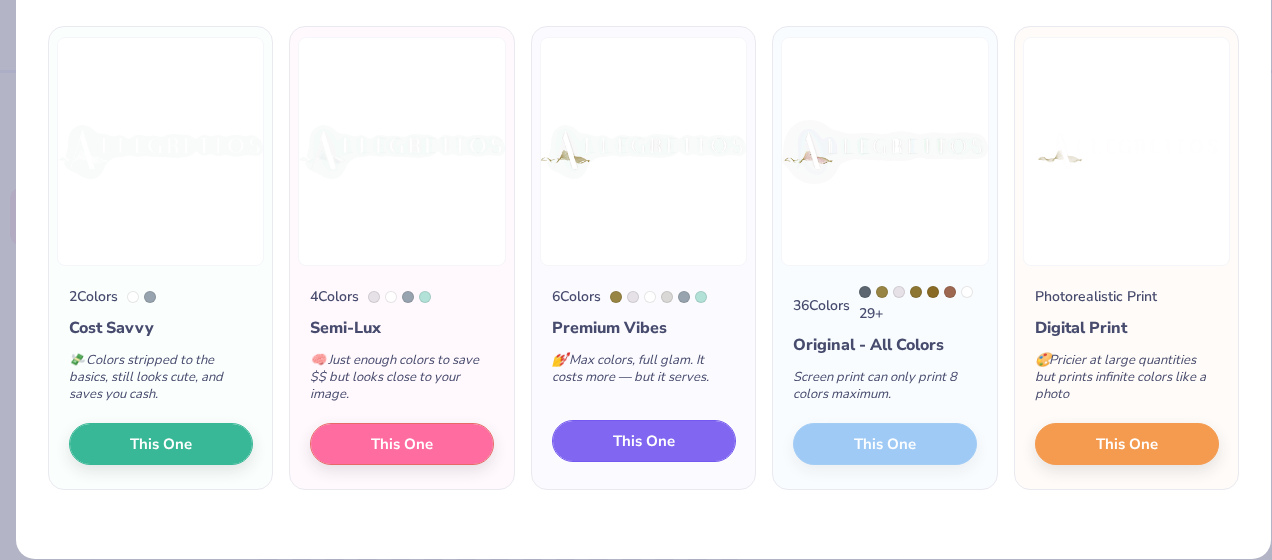 click on "This One" at bounding box center [644, 441] 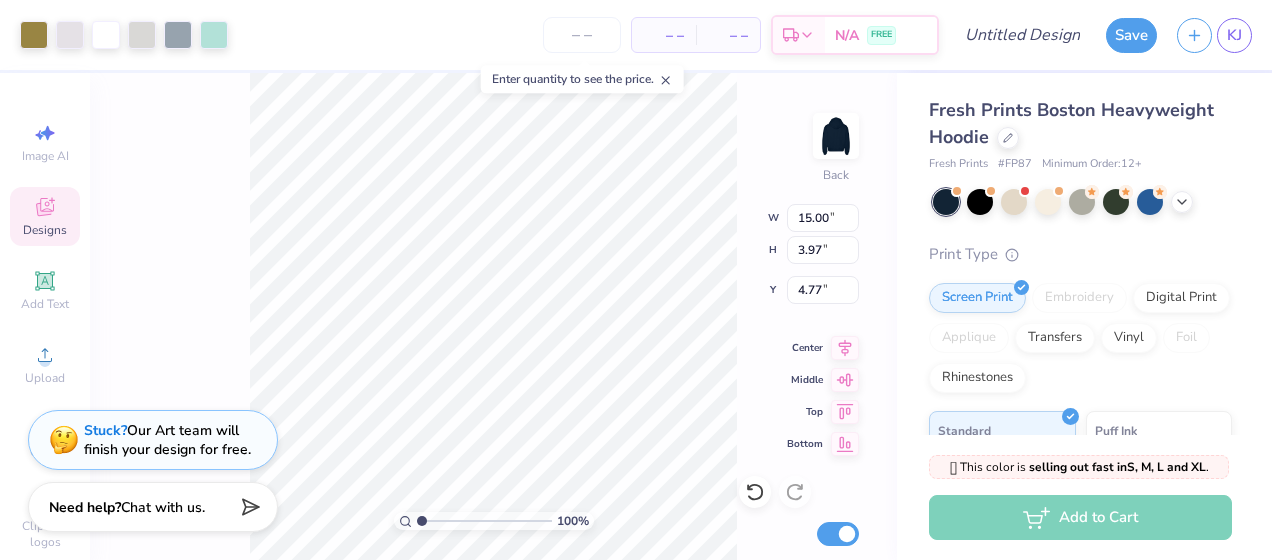 type on "1.00815438293174" 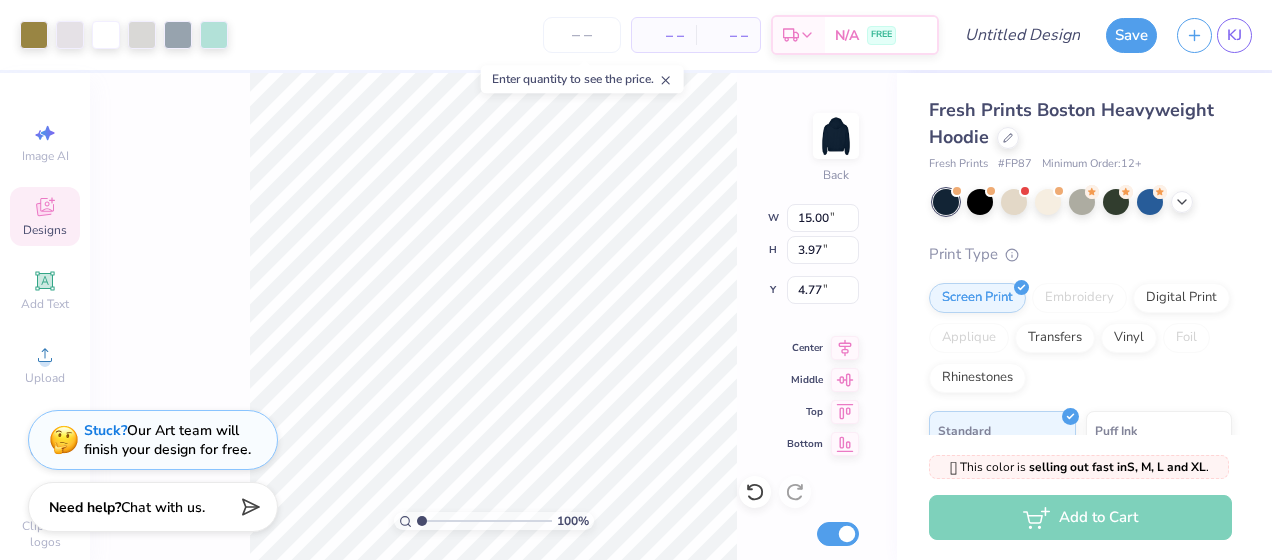 type on "x" 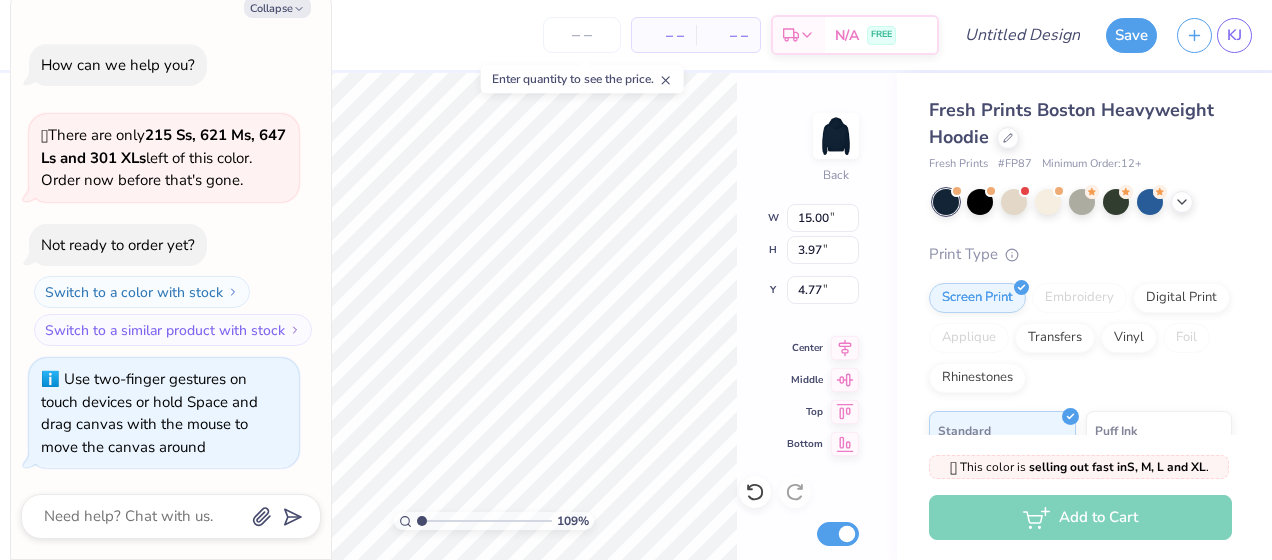 type on "1.08552142457572" 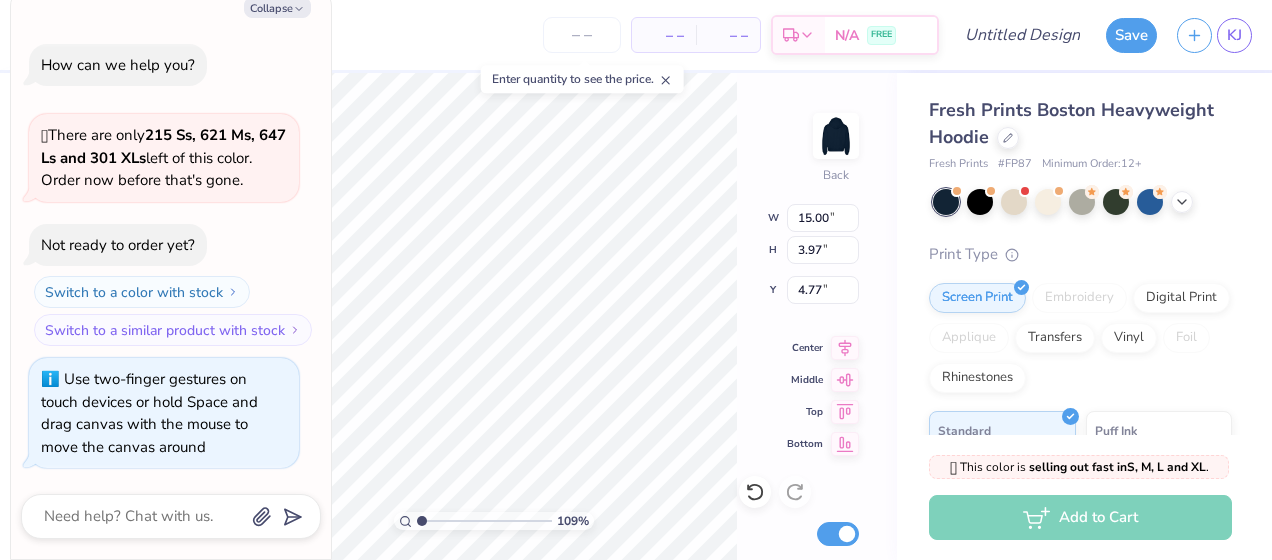 type on "x" 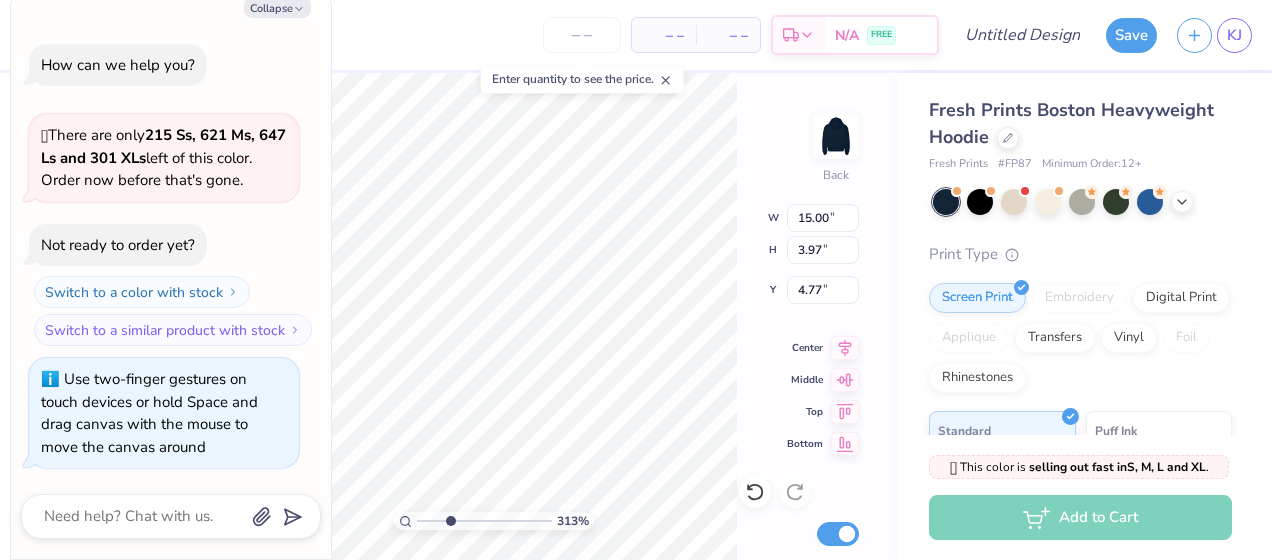 type on "3.12918682484494" 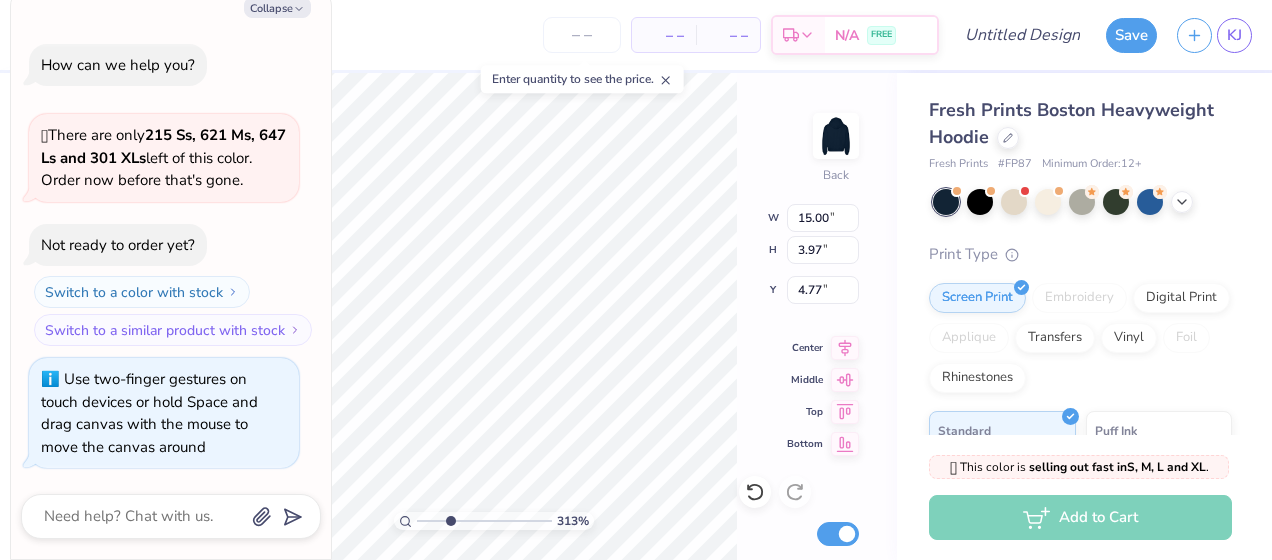 type on "x" 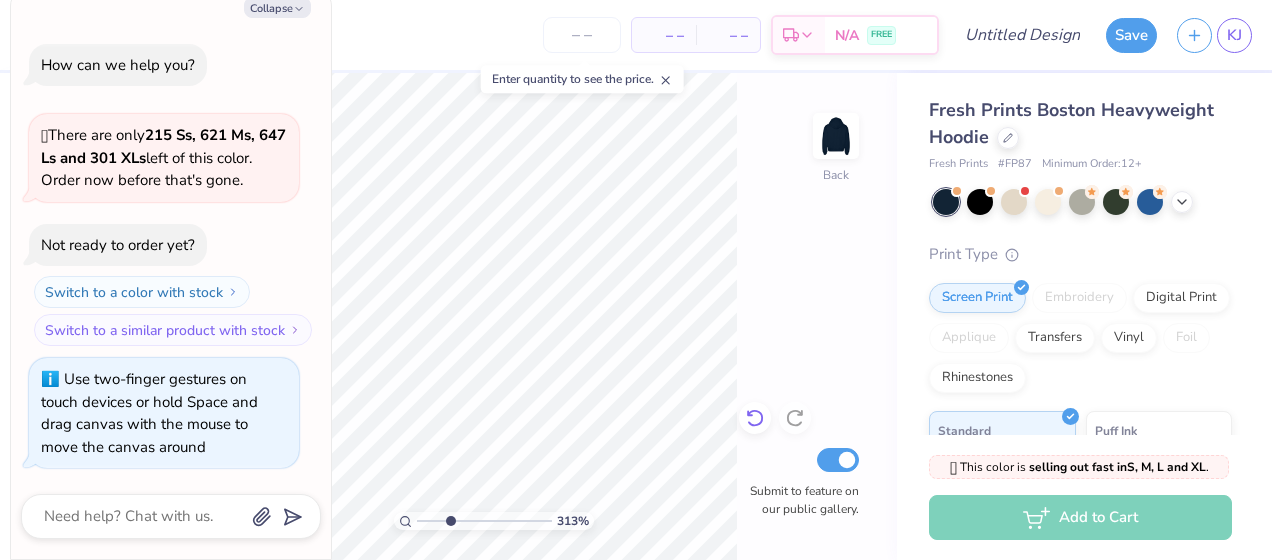 click 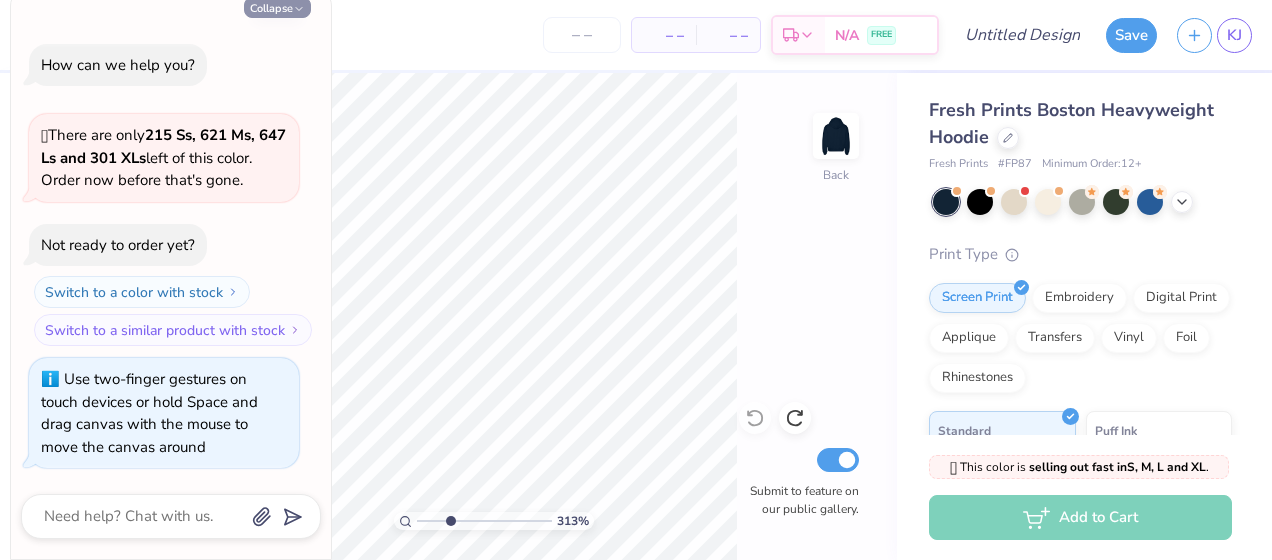 click on "Collapse" at bounding box center (277, 7) 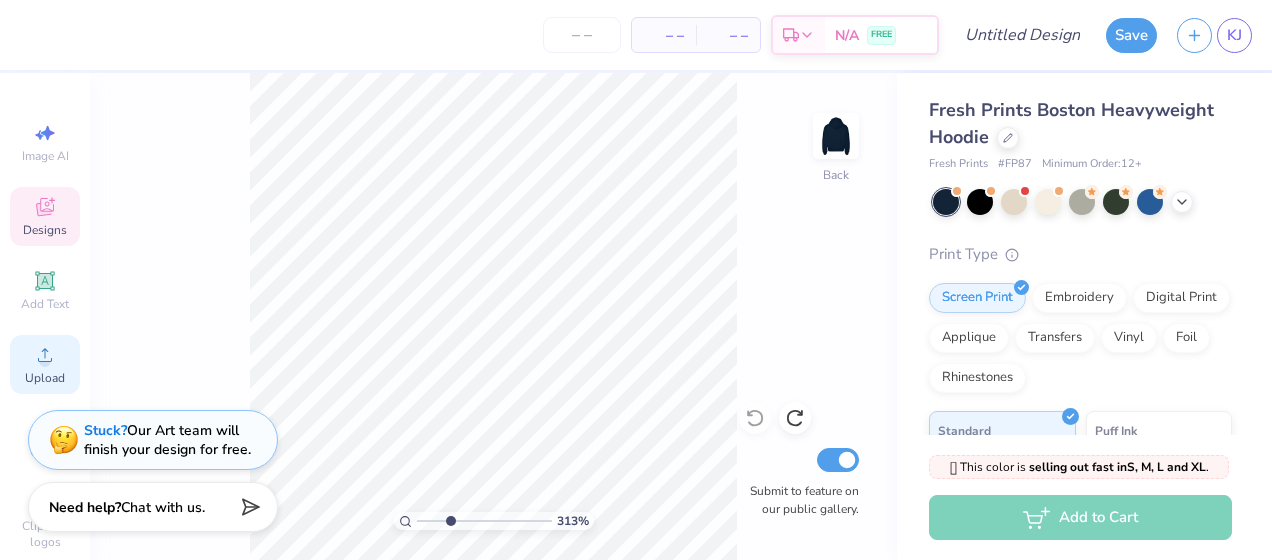 click on "Upload" at bounding box center (45, 364) 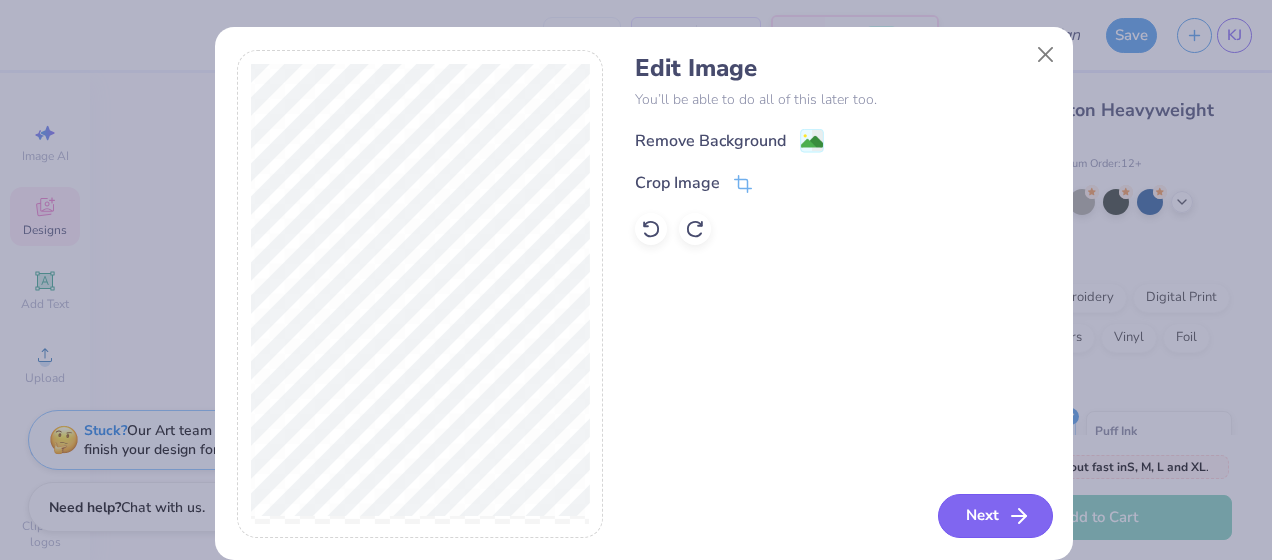 click on "Next" at bounding box center (995, 516) 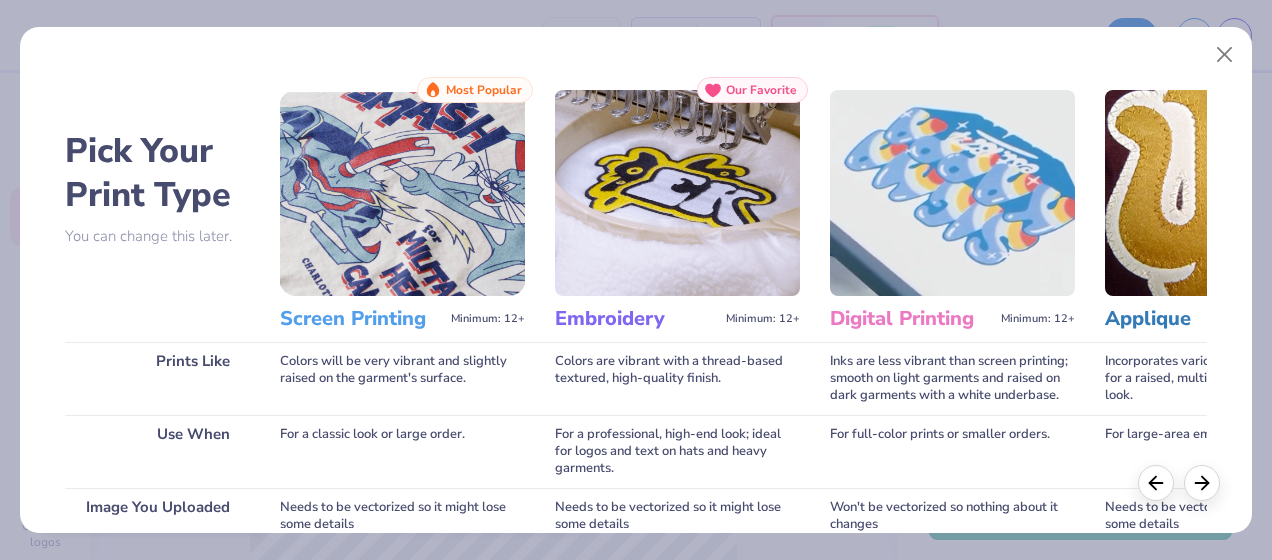 scroll, scrollTop: 1, scrollLeft: 0, axis: vertical 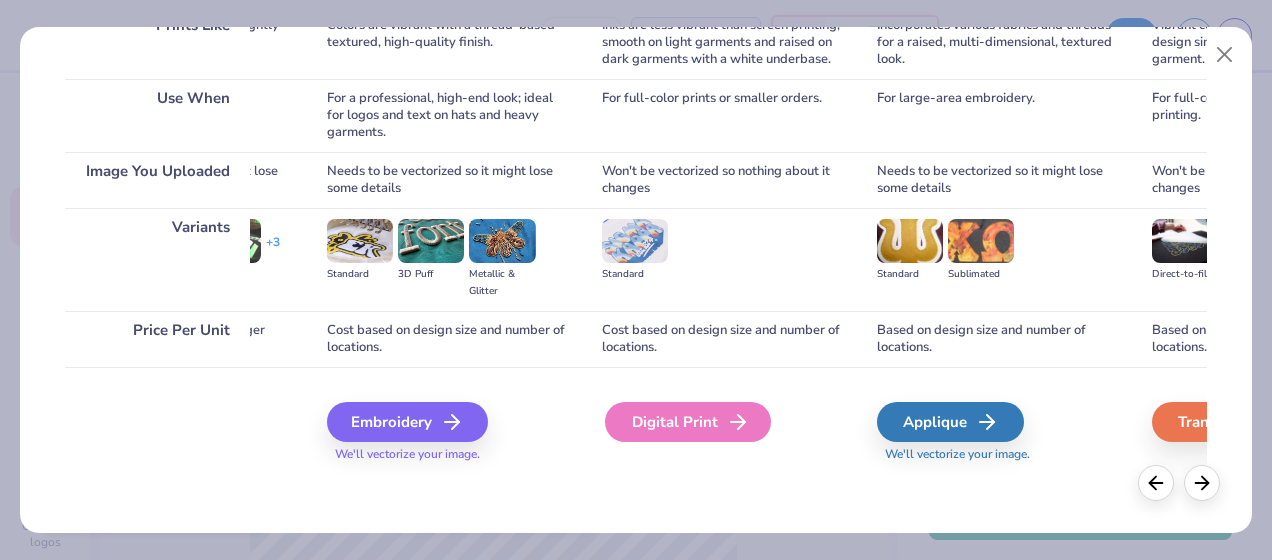 click 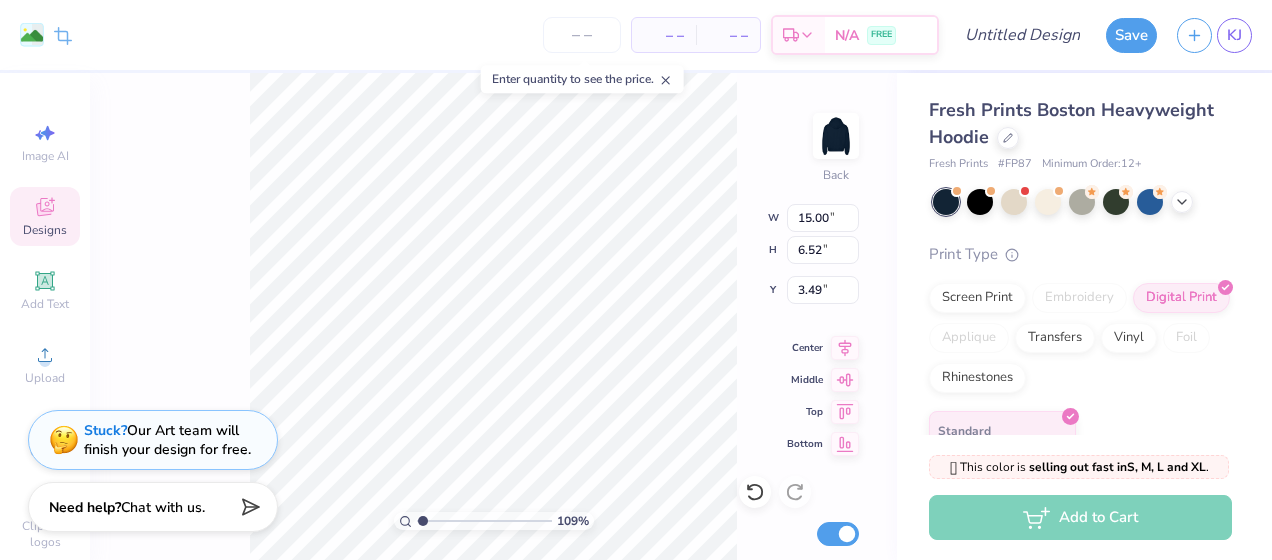 type on "1.09228311177509" 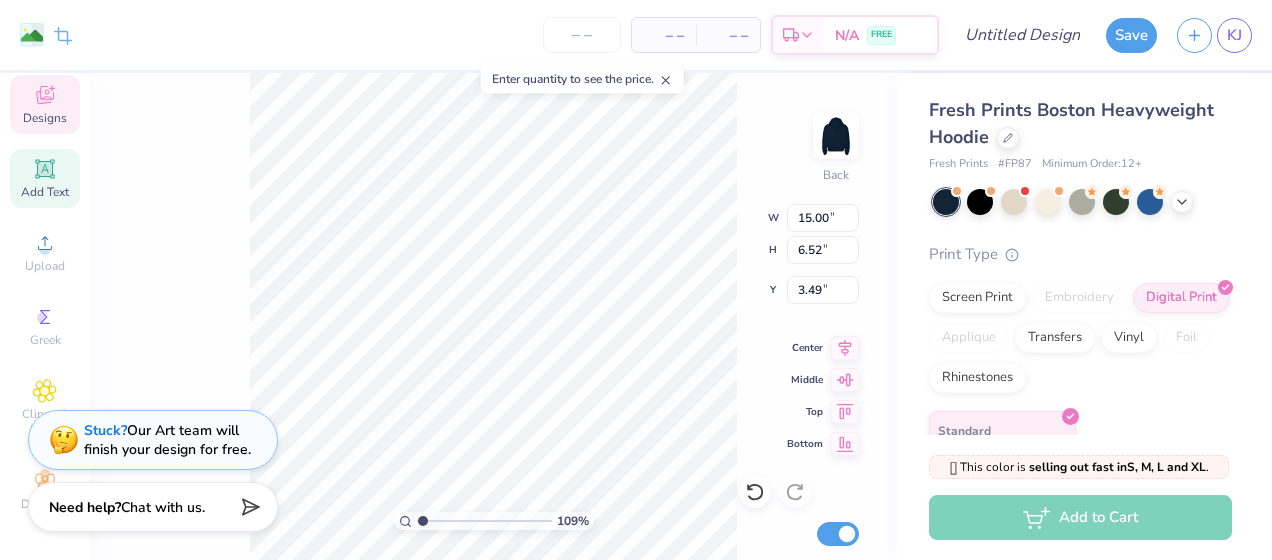 scroll, scrollTop: 0, scrollLeft: 0, axis: both 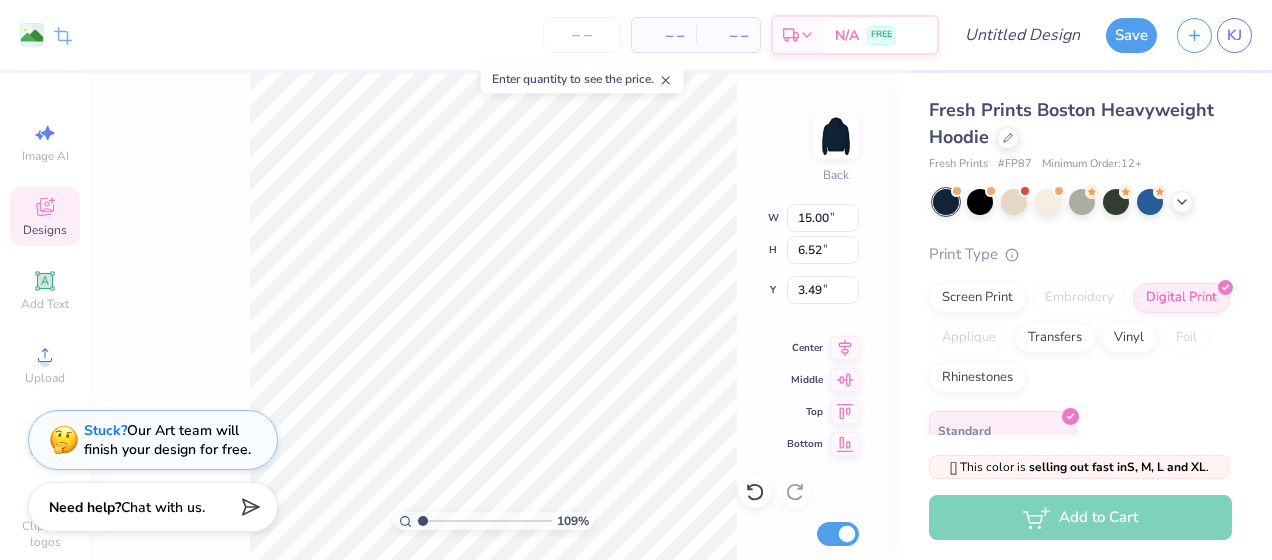 click on "Add to Cart" at bounding box center (1080, 517) 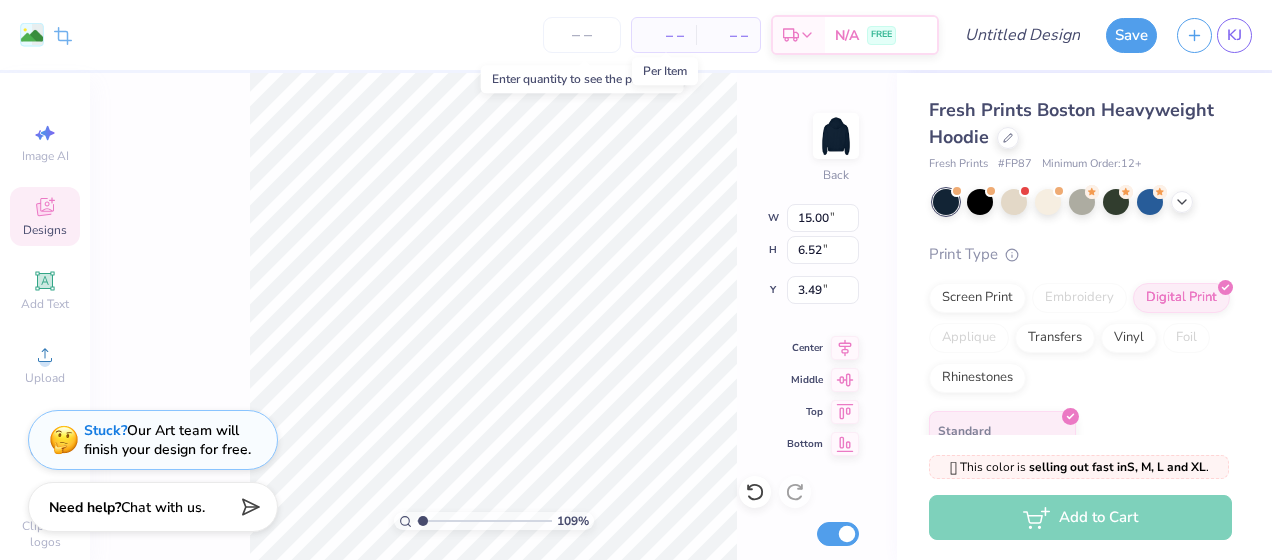 click on "– –" at bounding box center (664, 35) 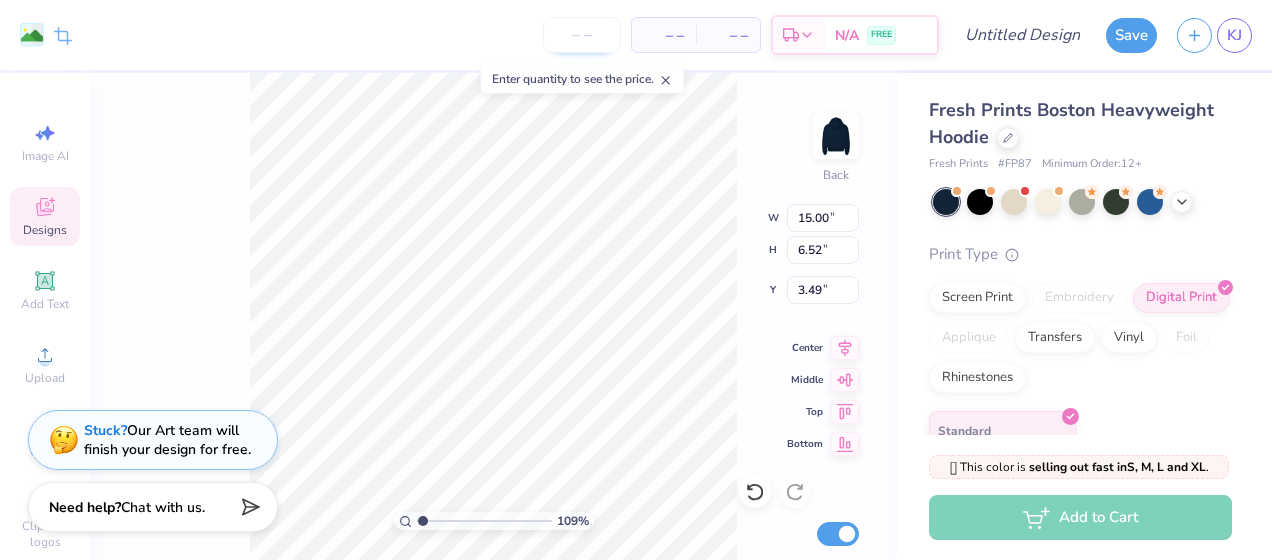 click at bounding box center (582, 35) 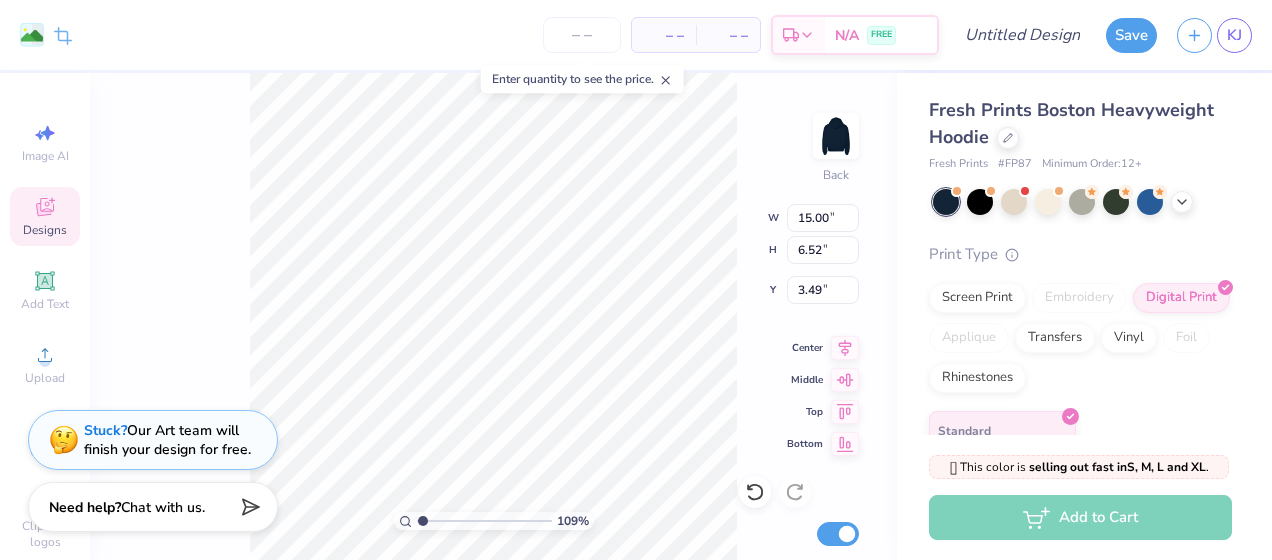 click on "– – Total" at bounding box center [728, 35] 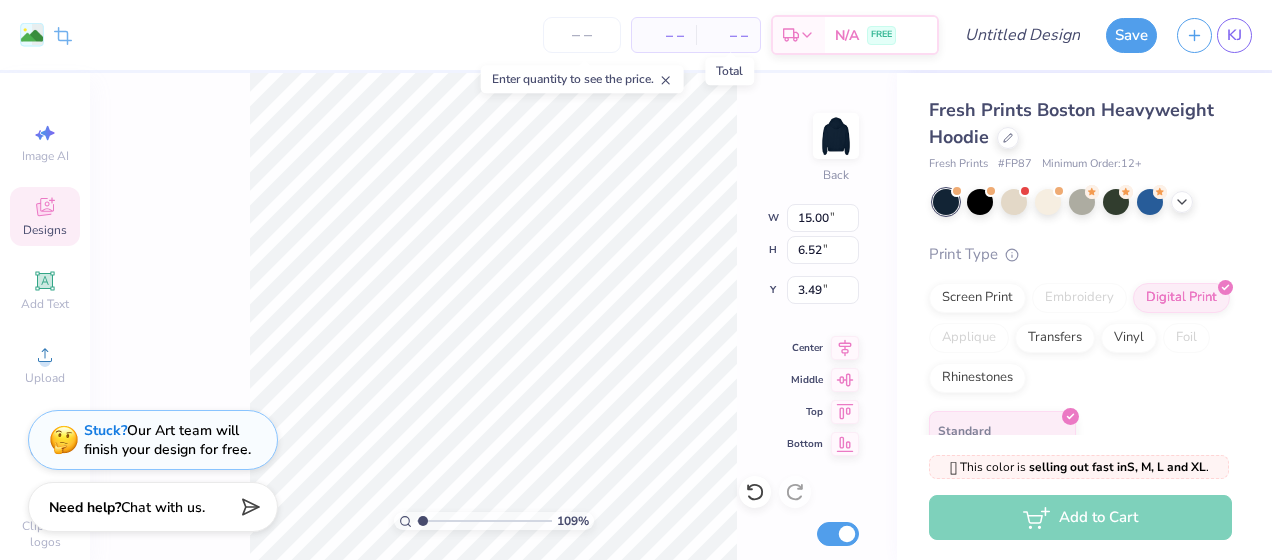 click on "– –" at bounding box center (728, 35) 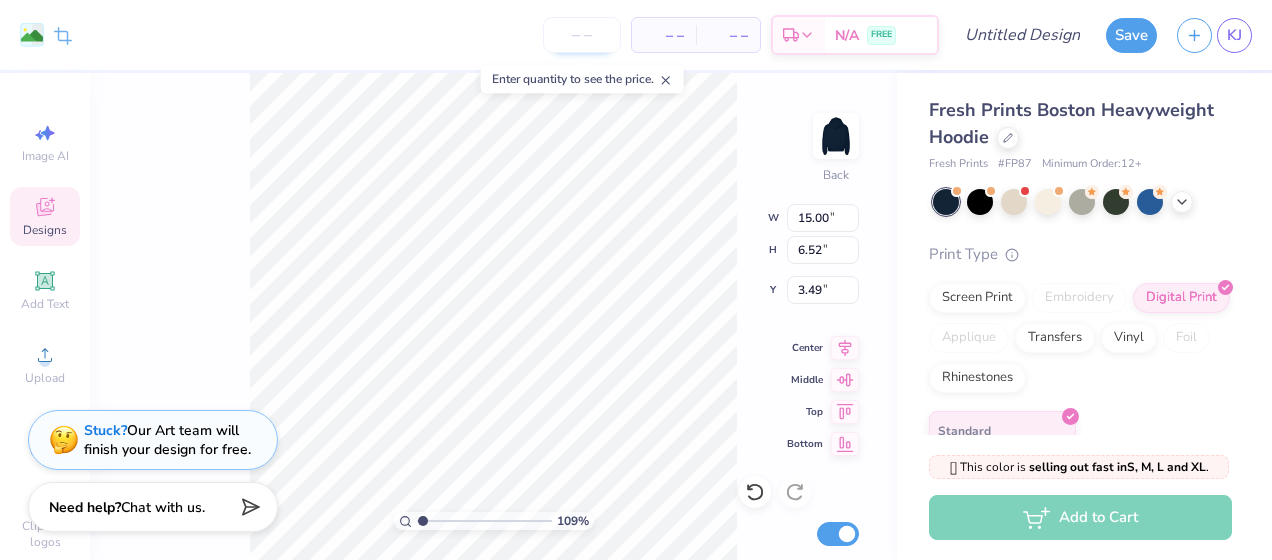 click at bounding box center [582, 35] 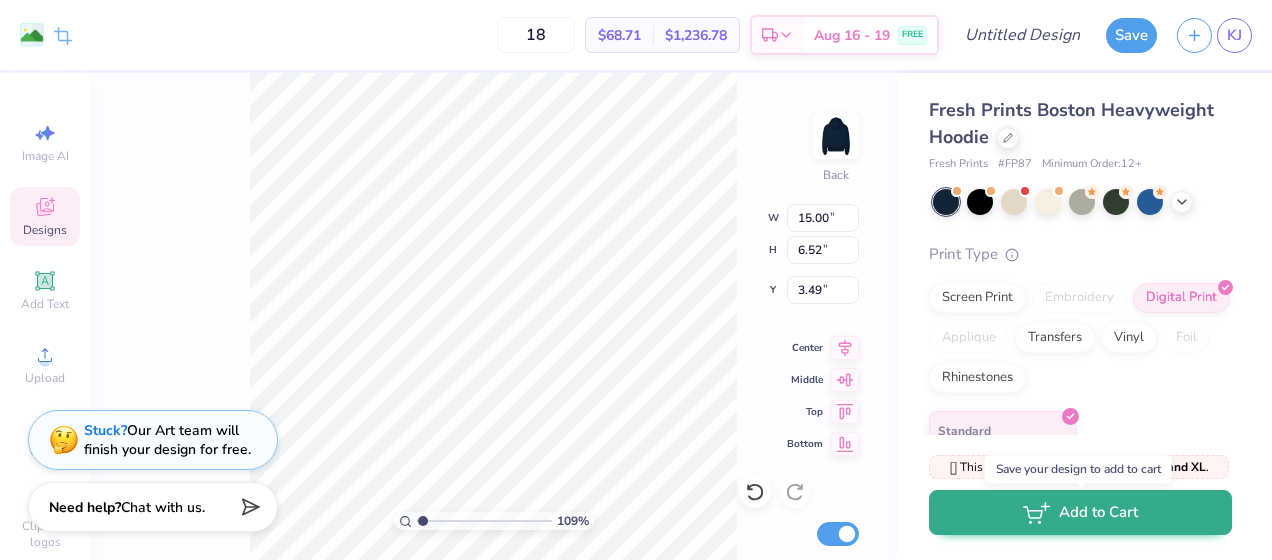 type on "18" 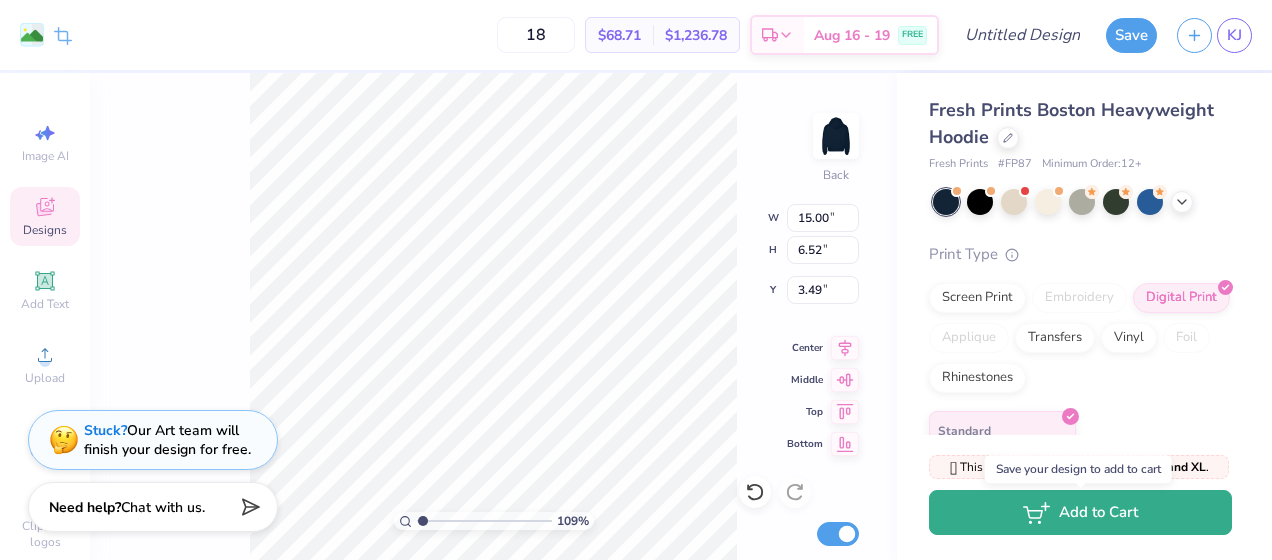 click on "Add to Cart" at bounding box center [1080, 512] 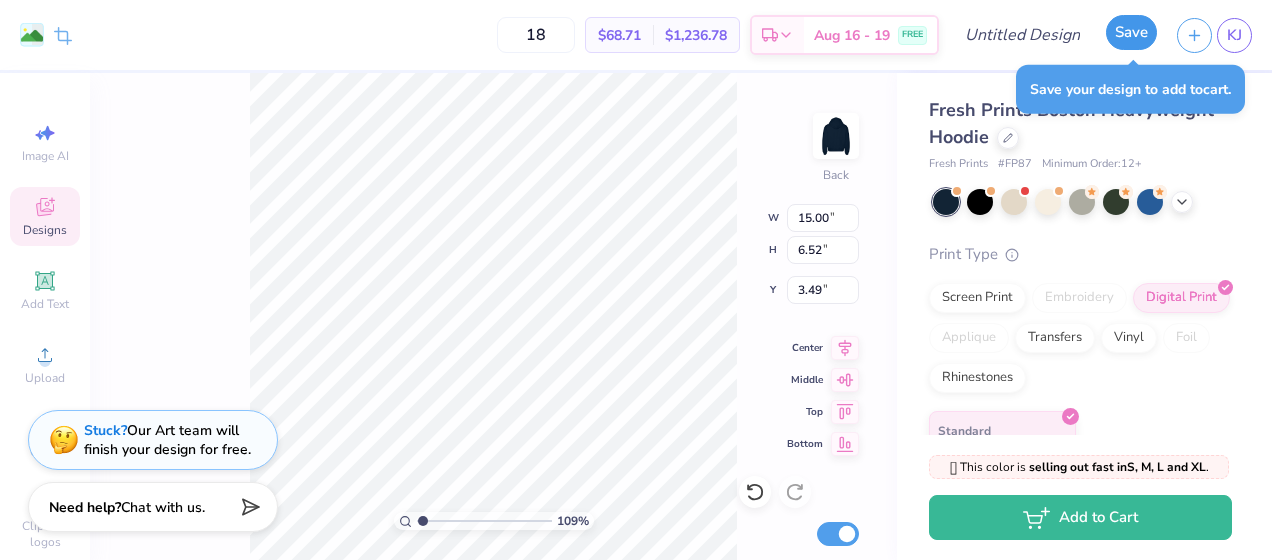 click on "Save" at bounding box center [1131, 32] 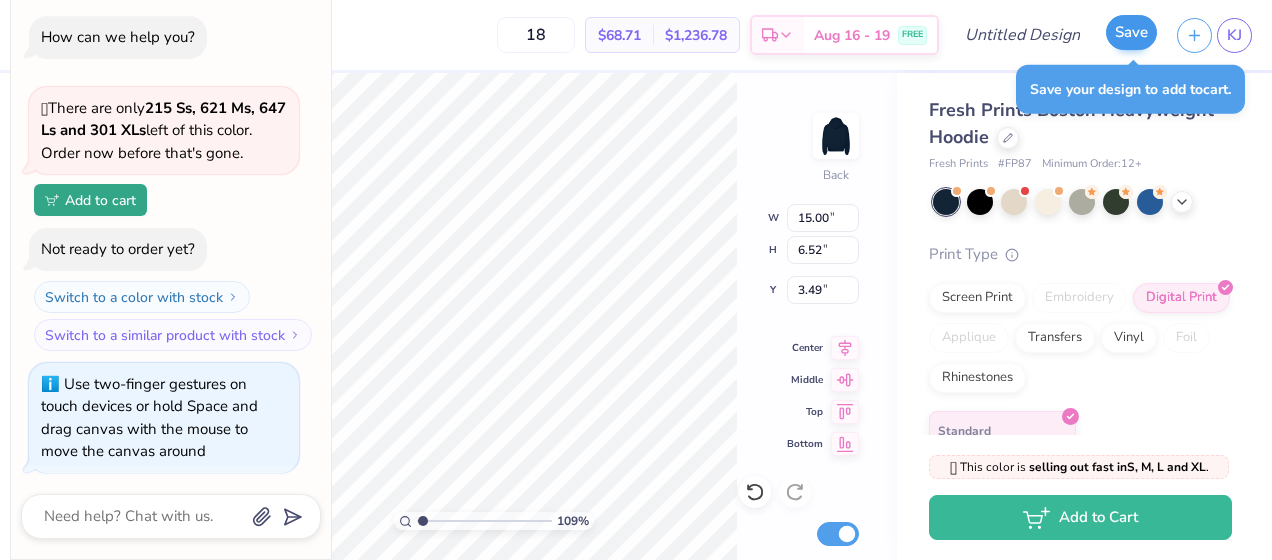 scroll, scrollTop: 58, scrollLeft: 0, axis: vertical 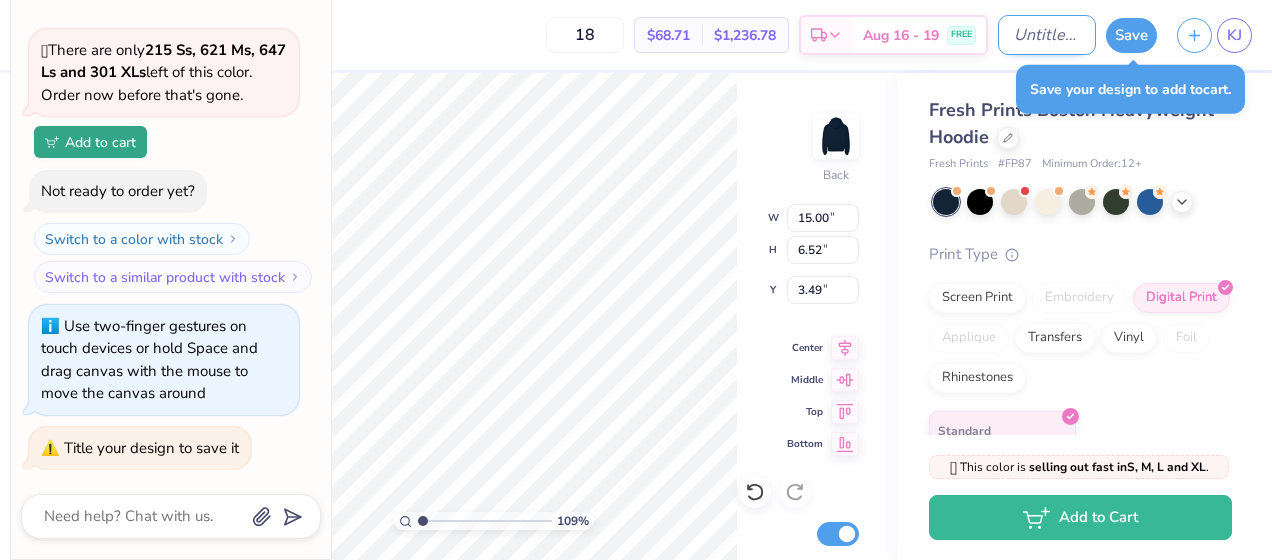 type on "x" 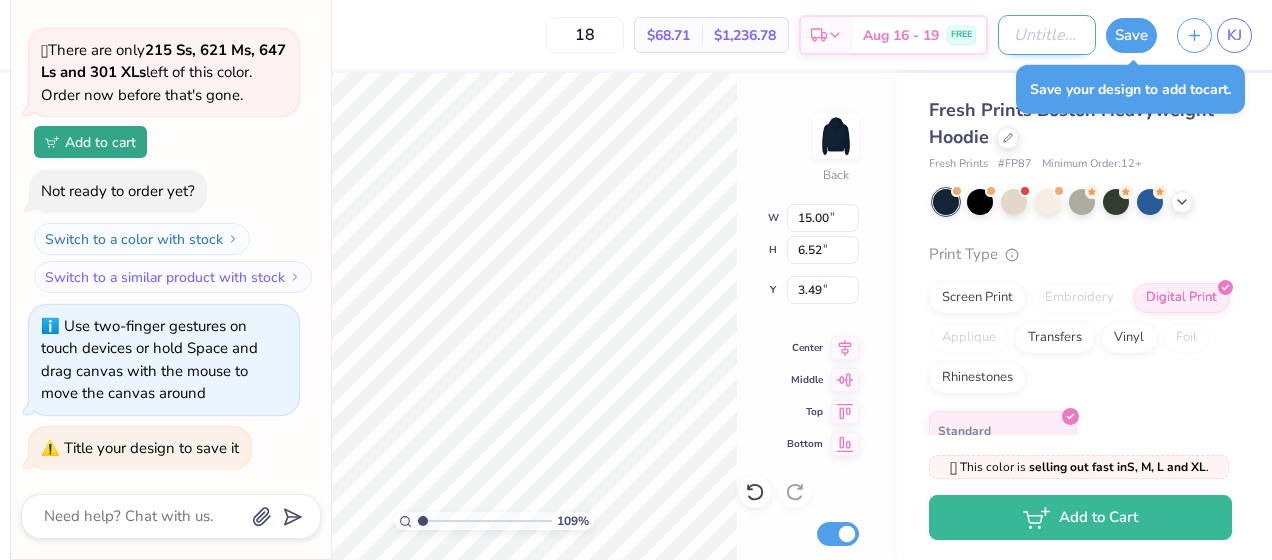 click on "Design Title" at bounding box center (1047, 35) 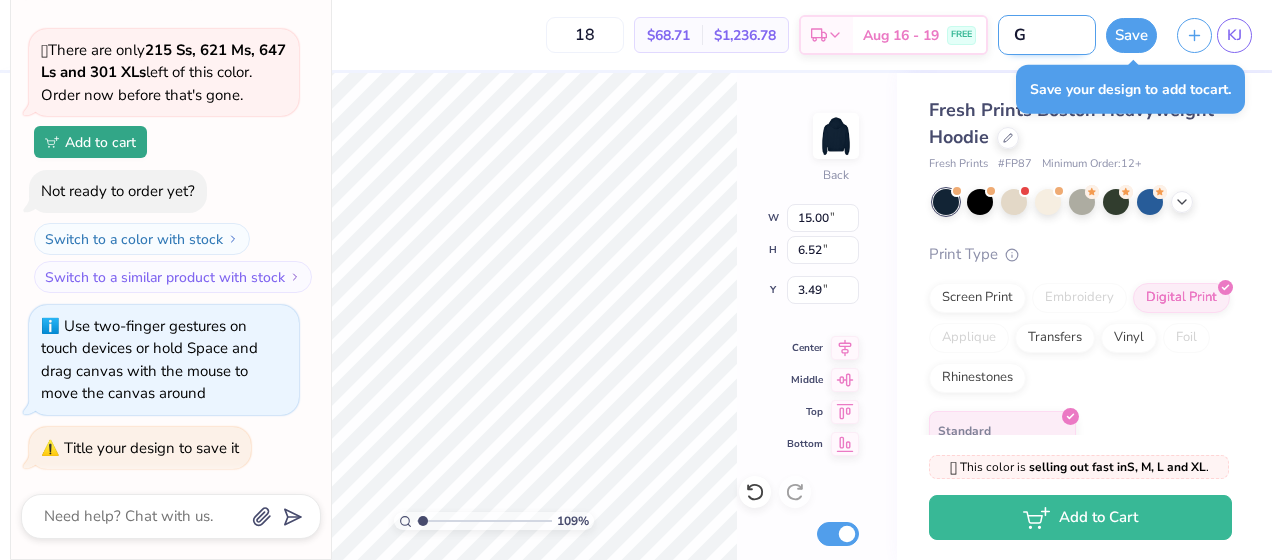 type on "Gr" 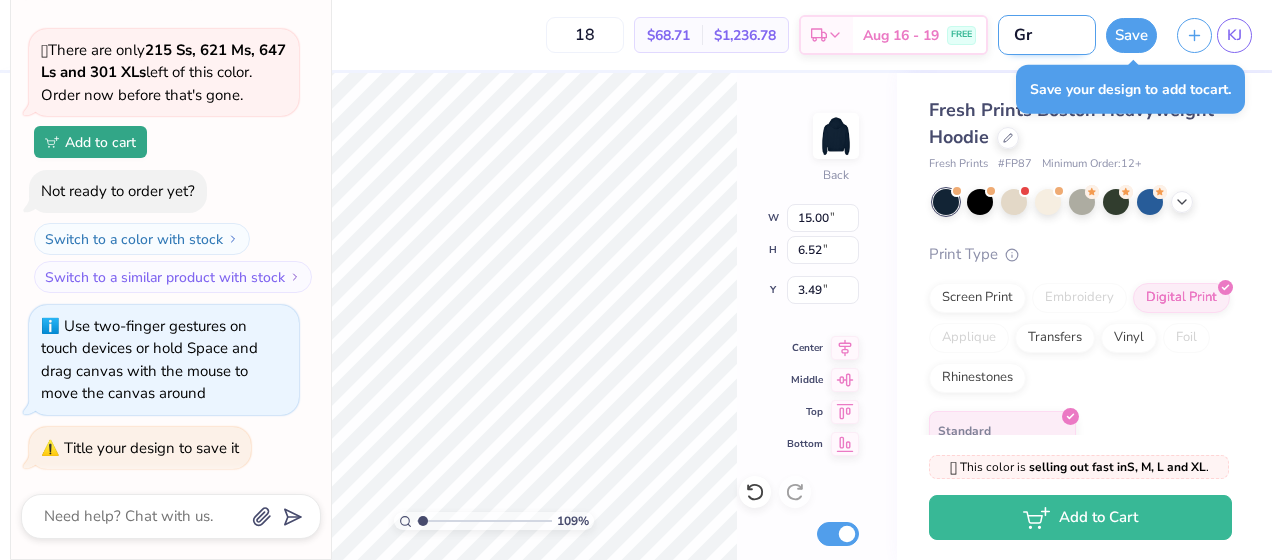 type on "Gre" 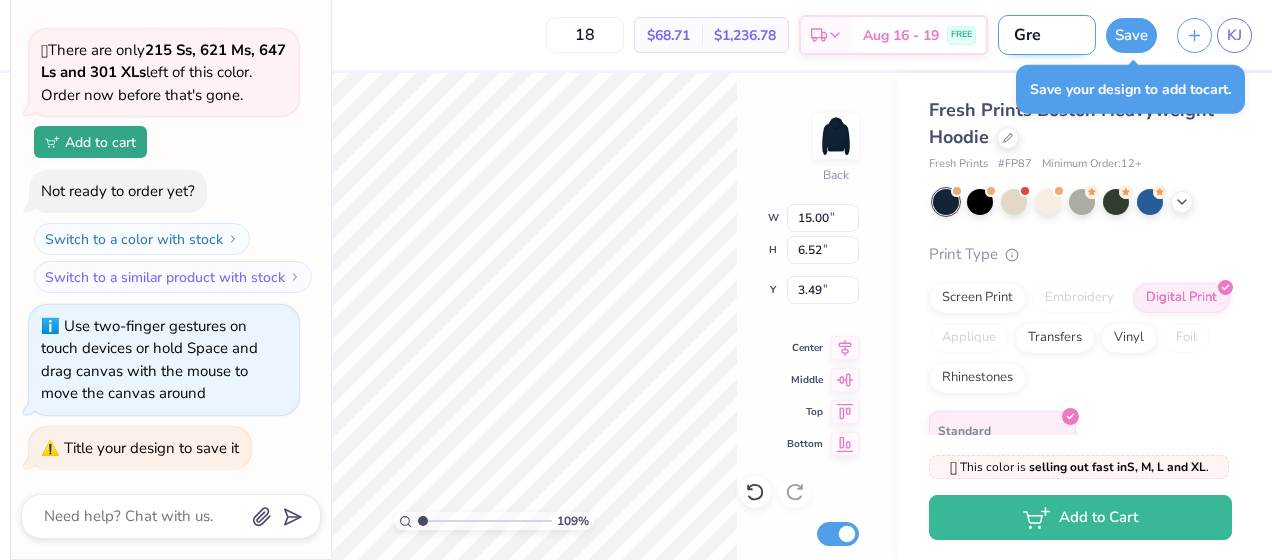 type on "Gret" 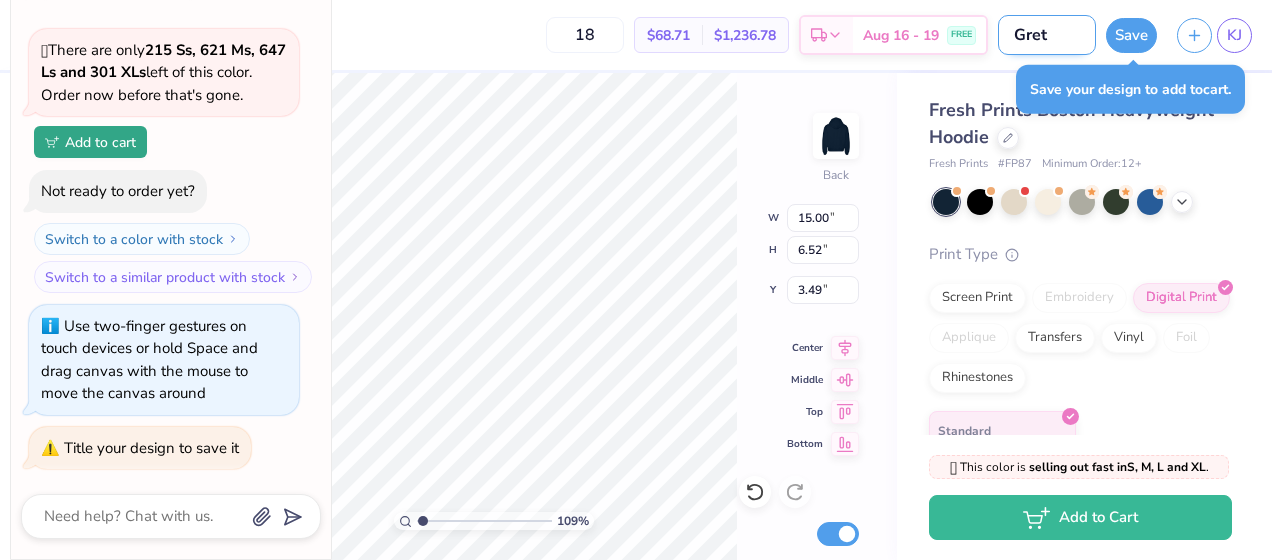 type on "Grett" 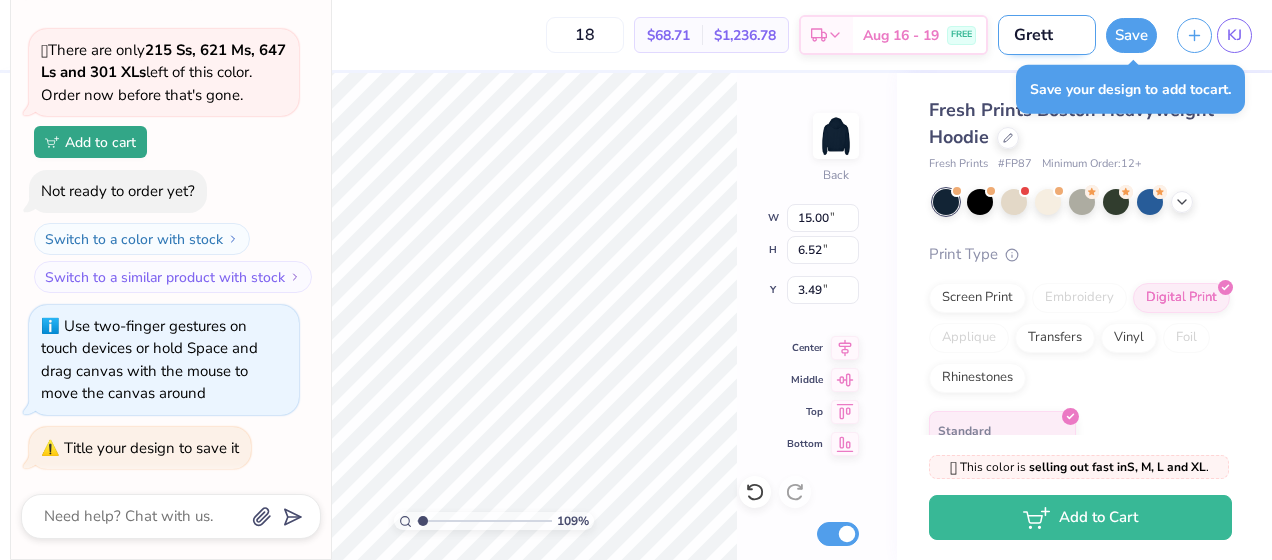 type on "Gretto" 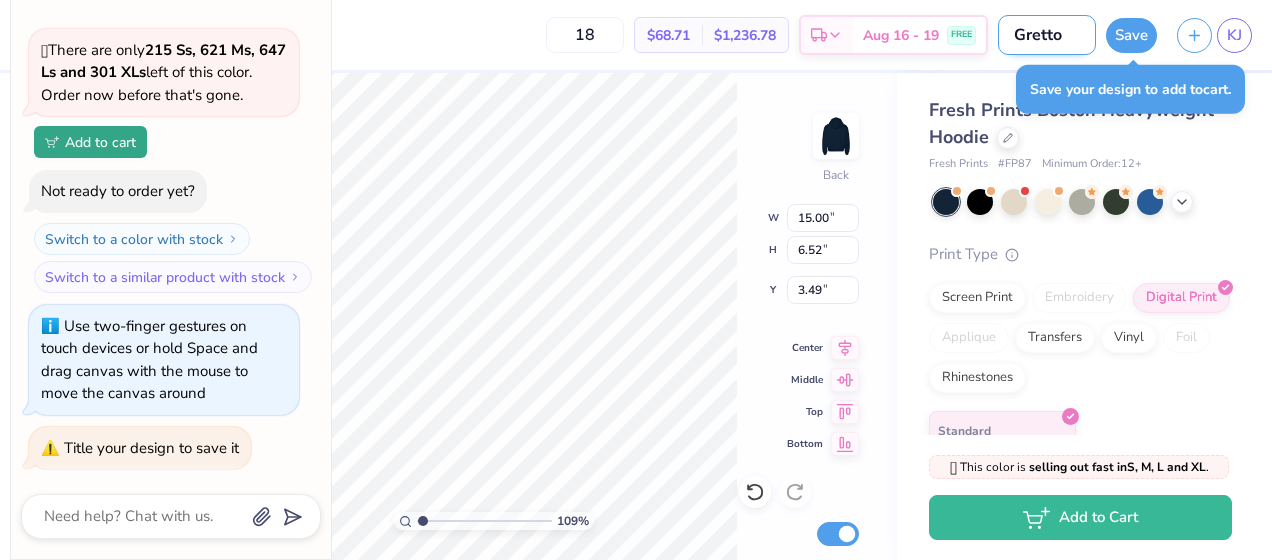 type on "Grettos" 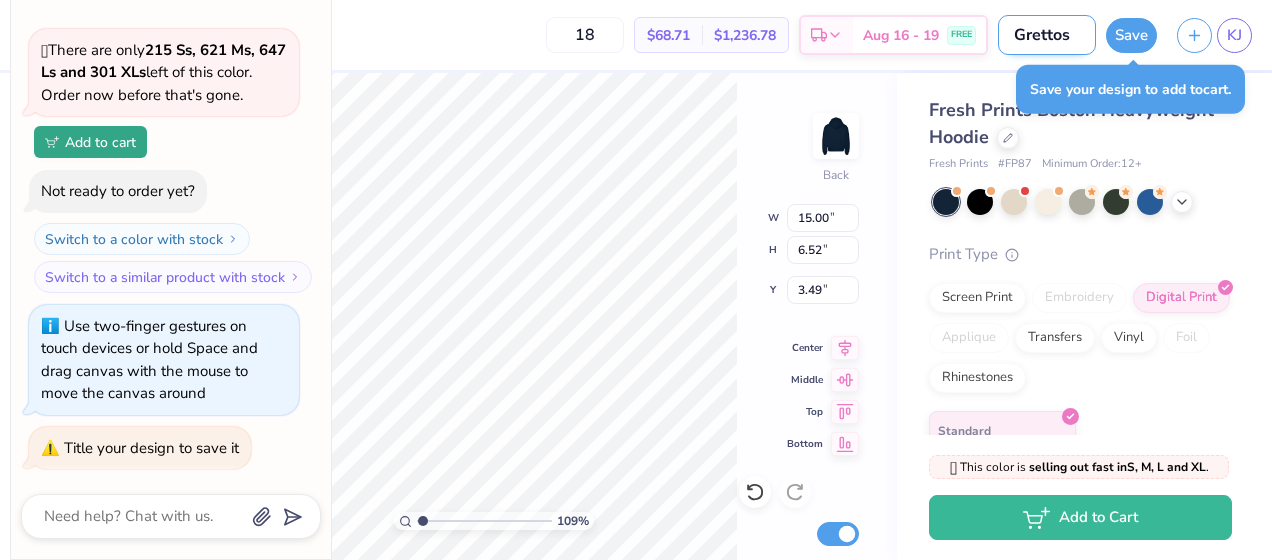 type on "Grettos" 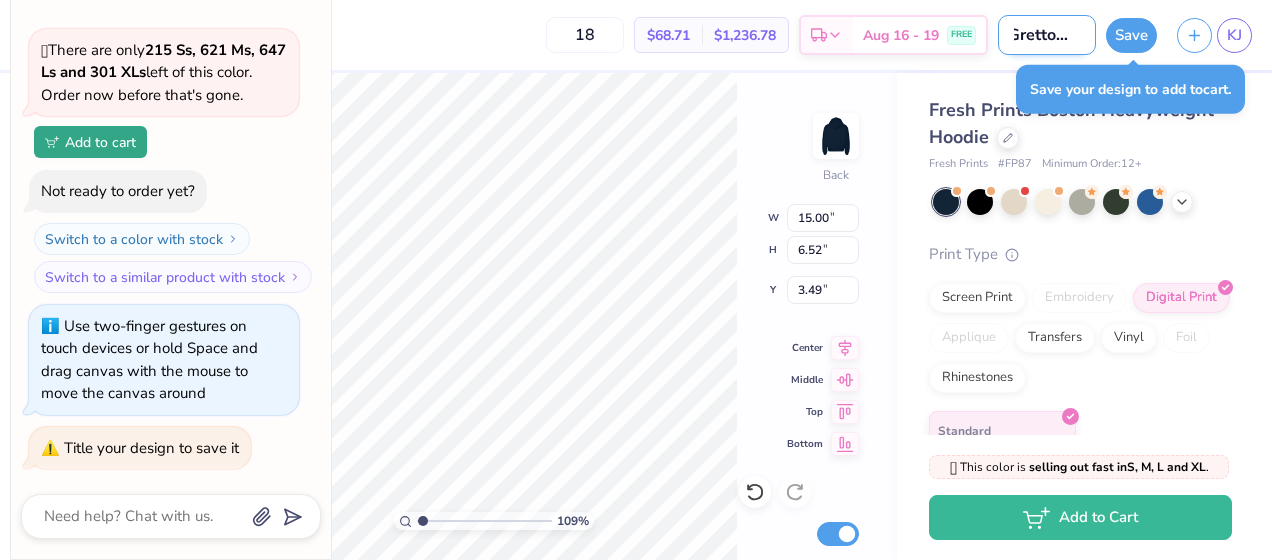 type on "Grettos Me" 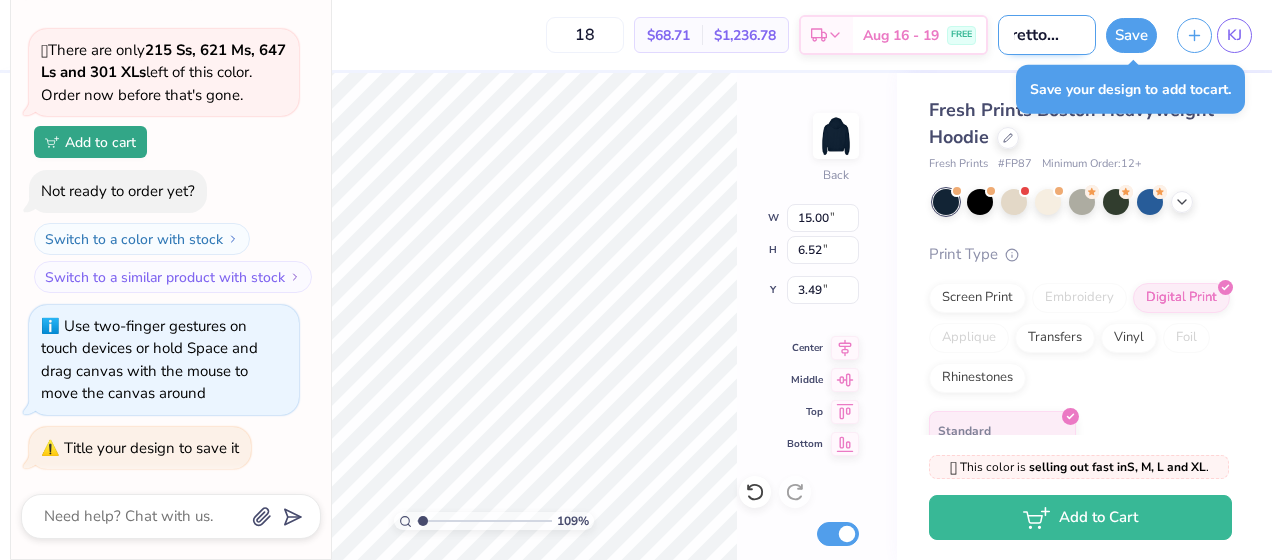 type on "Grettos Mer" 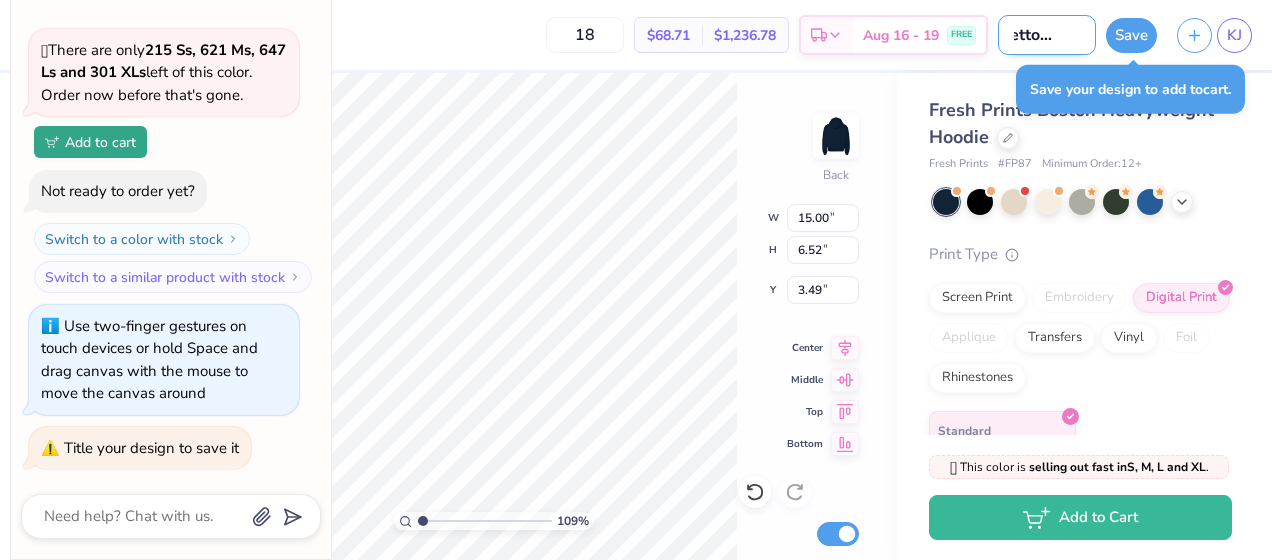 type on "Grettos Merh" 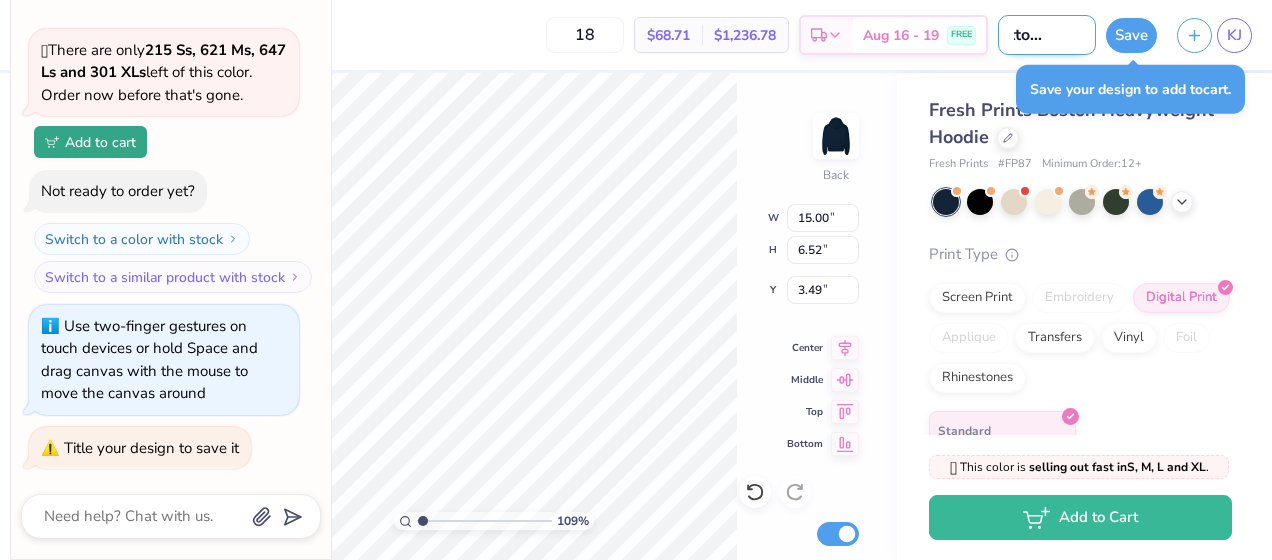 type on "Grettos Merh" 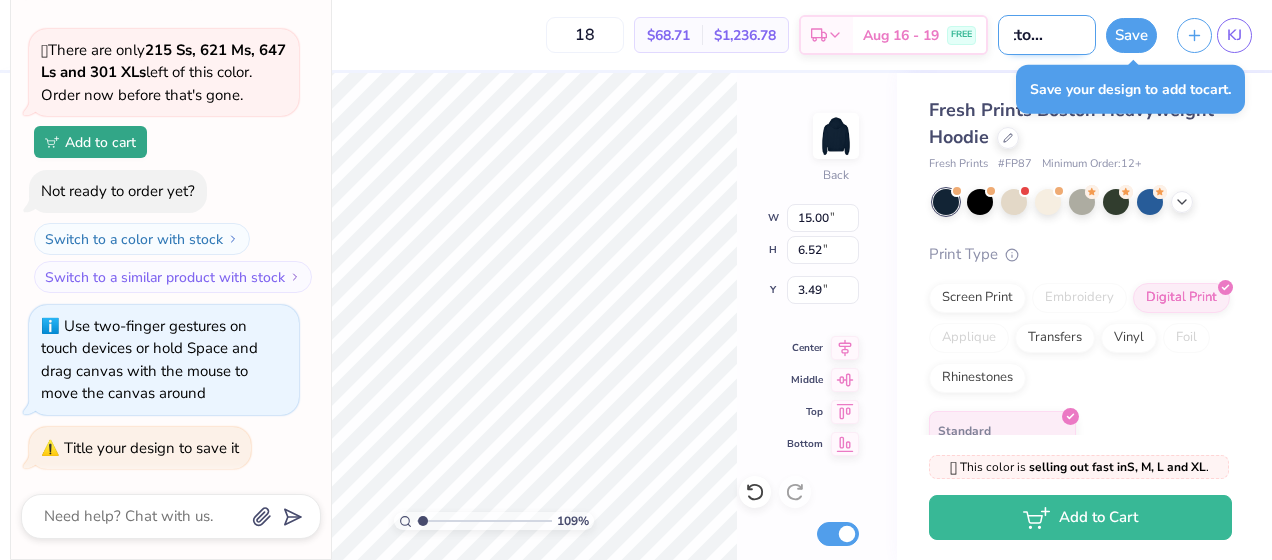 type on "Grettos Mer" 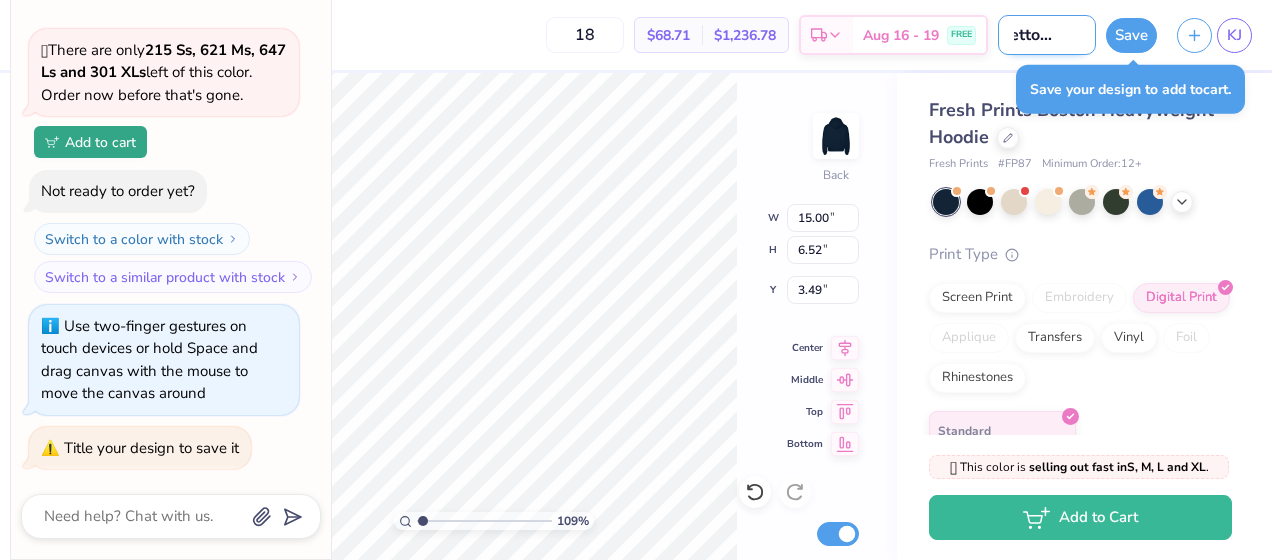 type on "Grettos Merc" 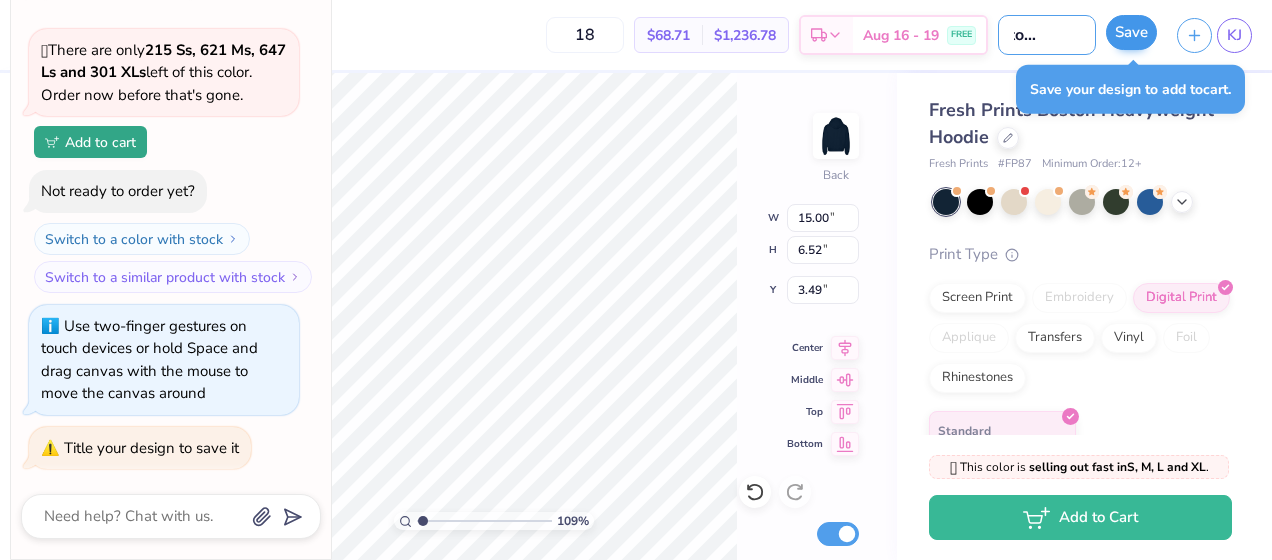 type on "Grettos Merch" 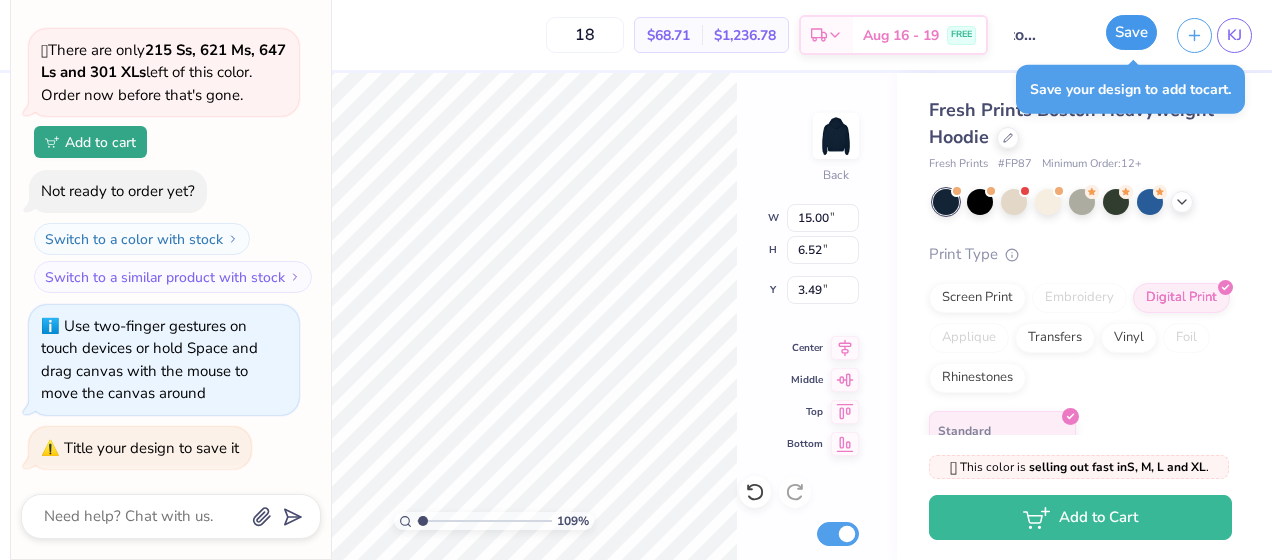 click on "Save" at bounding box center (1131, 32) 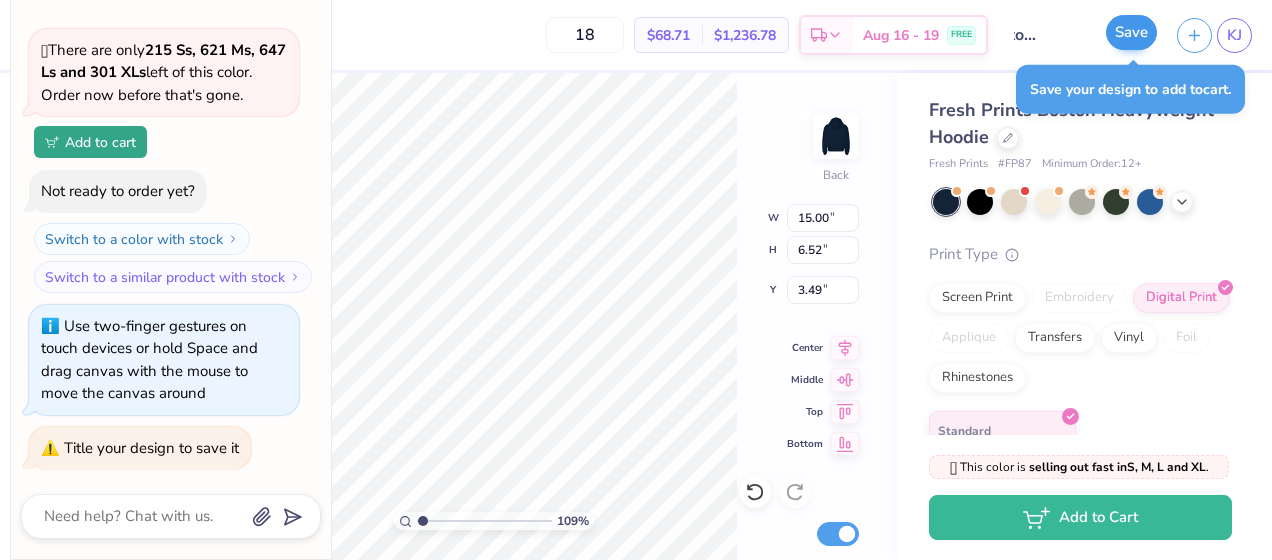 scroll, scrollTop: 0, scrollLeft: 0, axis: both 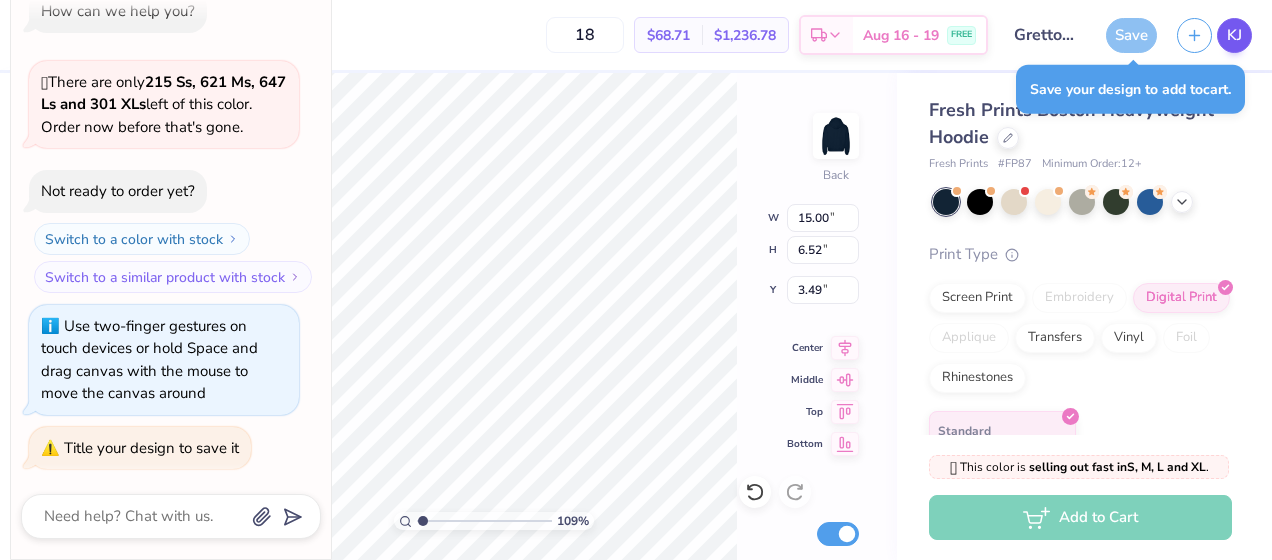 type on "1.09228311177509" 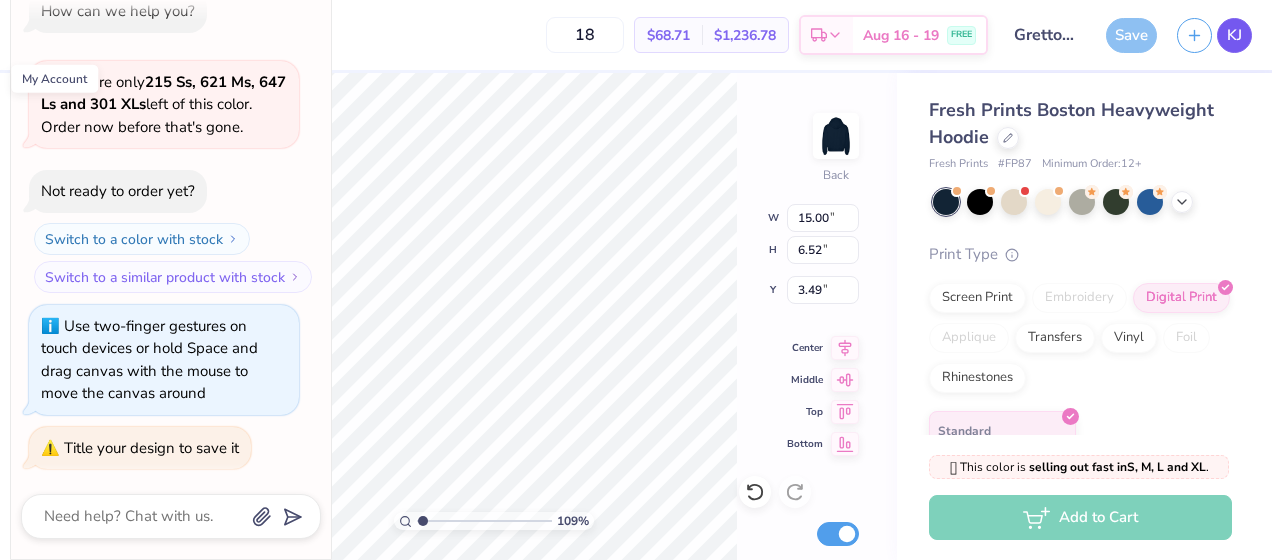 click on "KJ" at bounding box center (1234, 35) 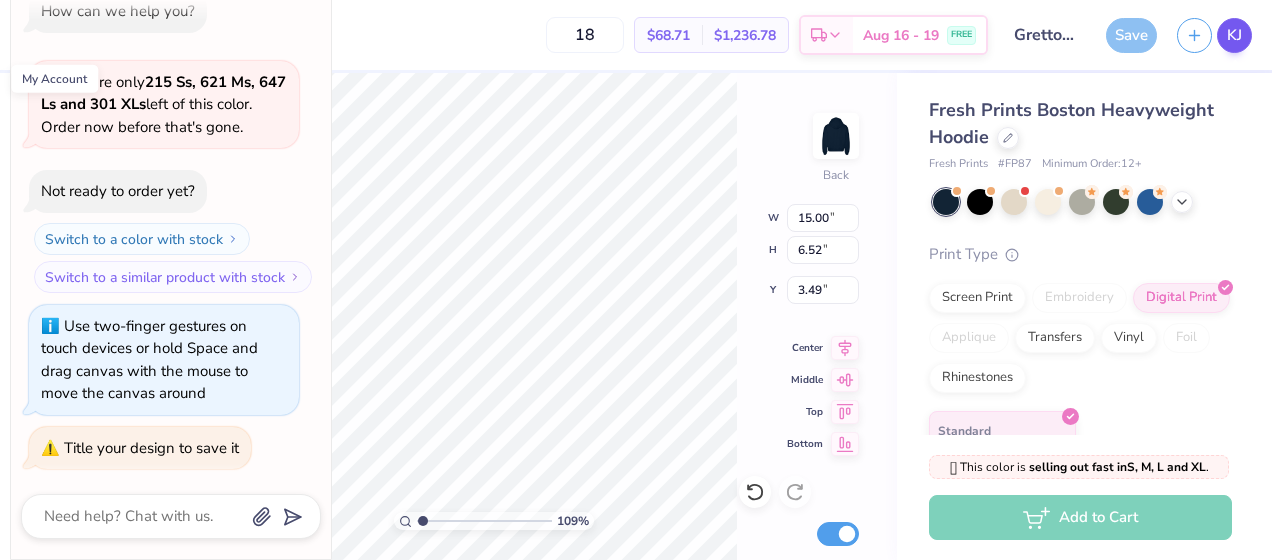type on "1.09228311177509" 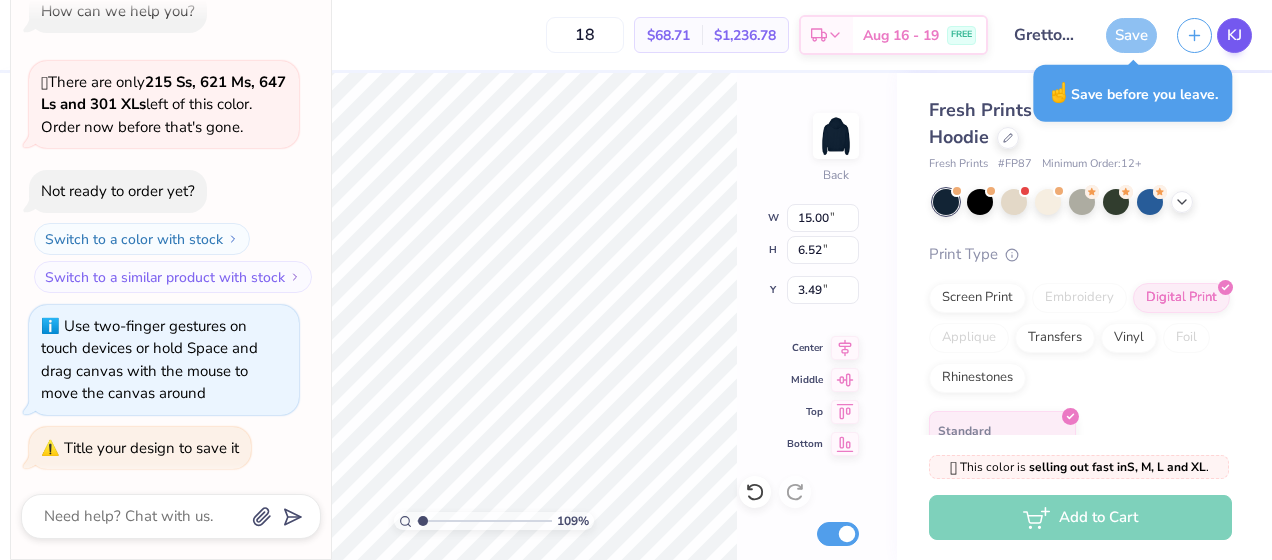 type on "1.09228311177509" 